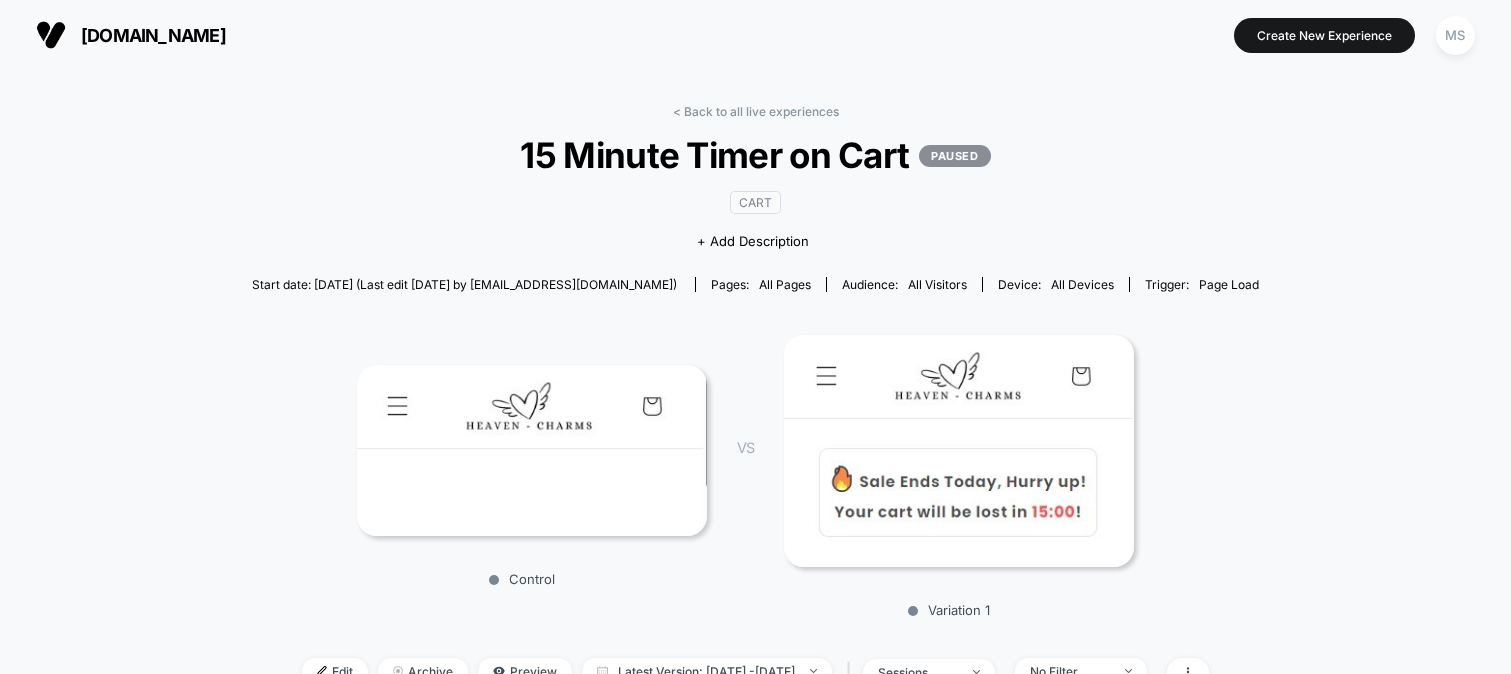 scroll, scrollTop: 0, scrollLeft: 0, axis: both 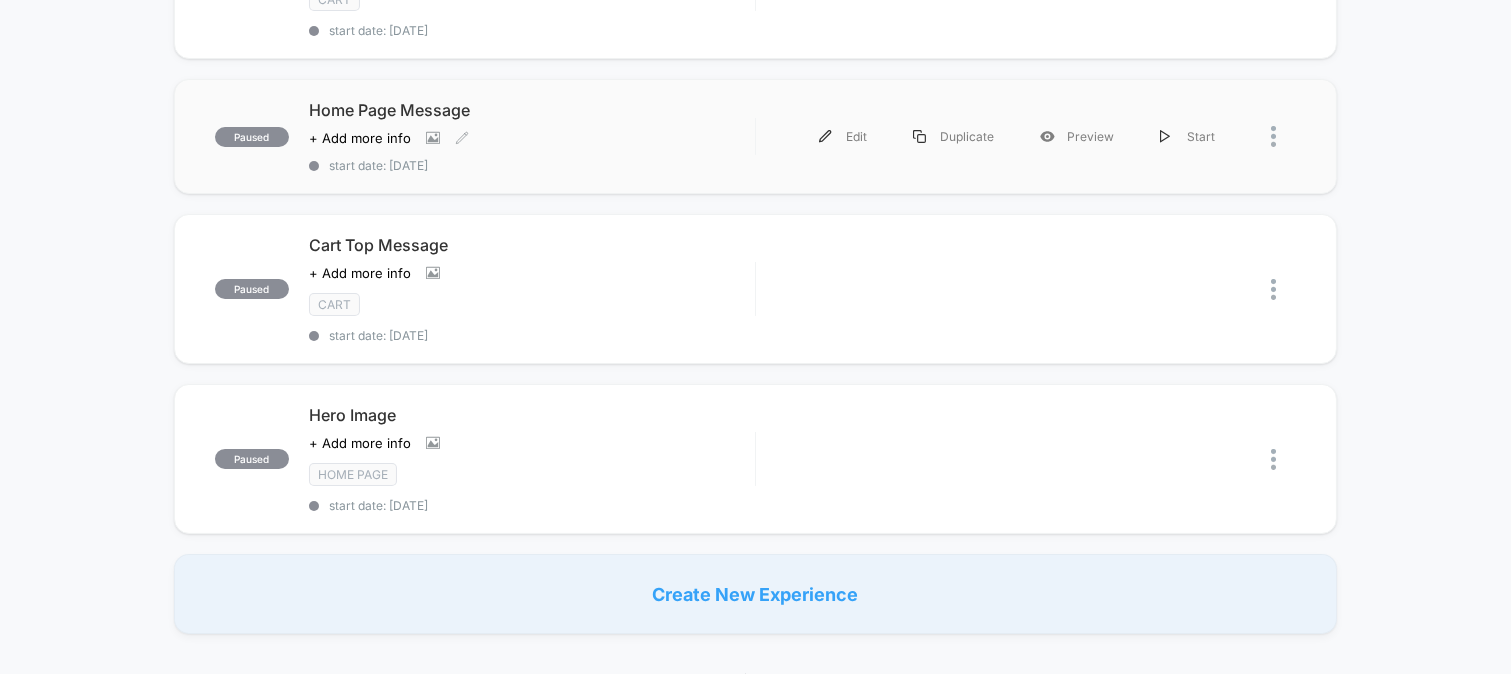 click on "Home Page Message Click to view images Click to edit experience details + Add more info start date: [DATE]" at bounding box center [532, 136] 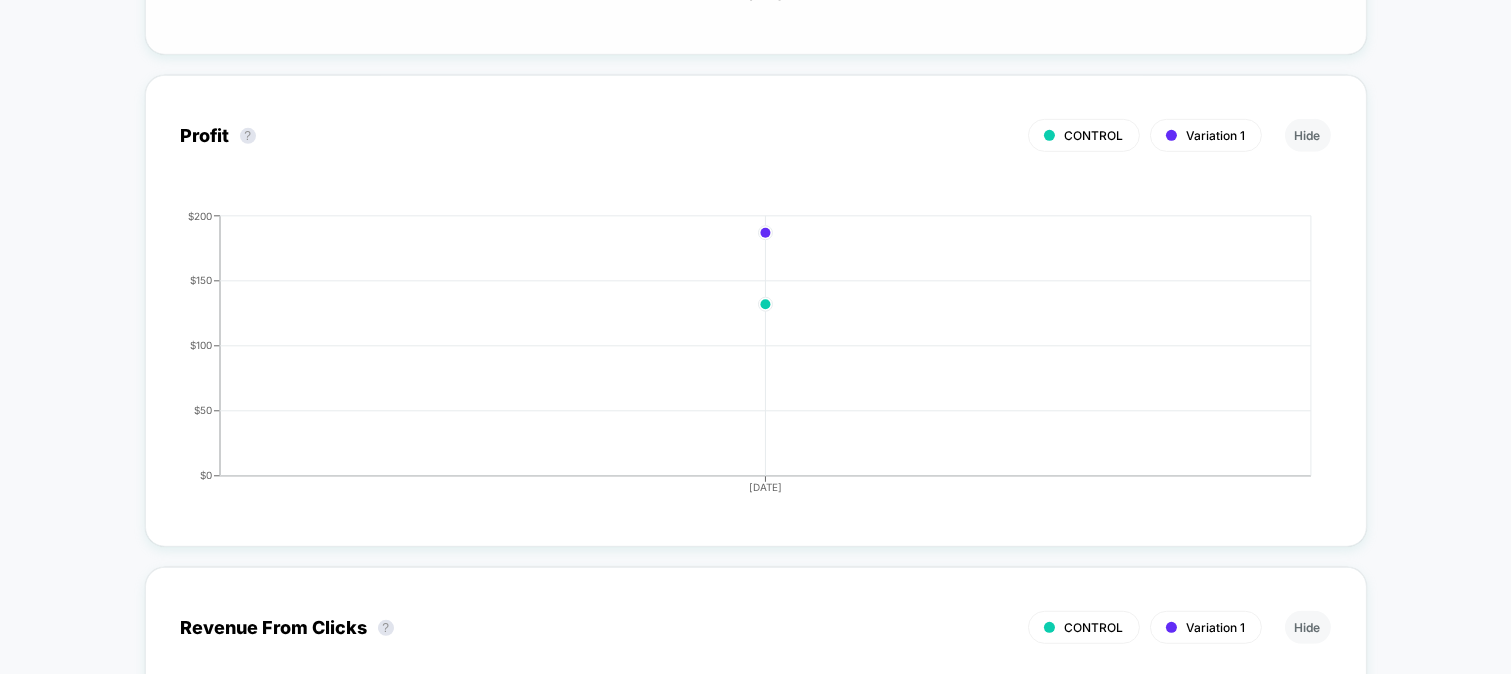 scroll, scrollTop: 2000, scrollLeft: 0, axis: vertical 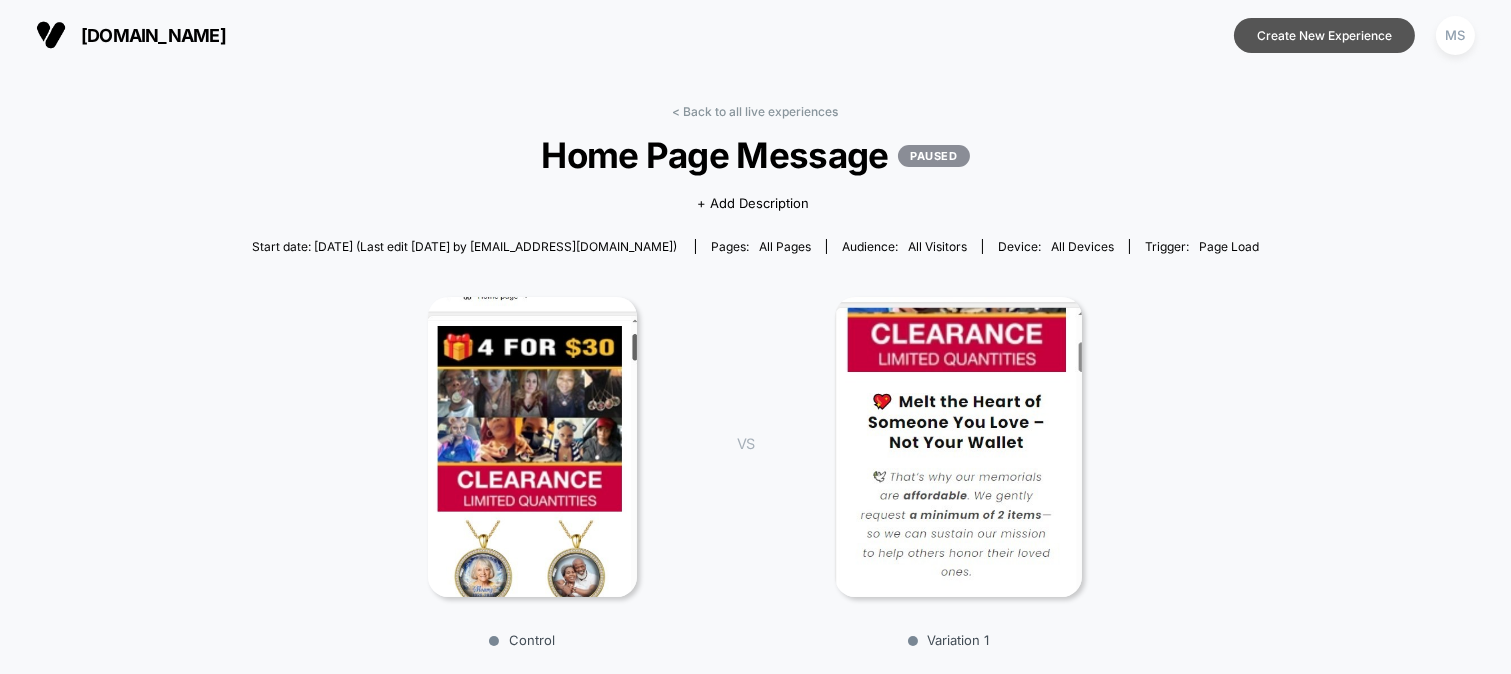 click on "Create New Experience" at bounding box center (1324, 35) 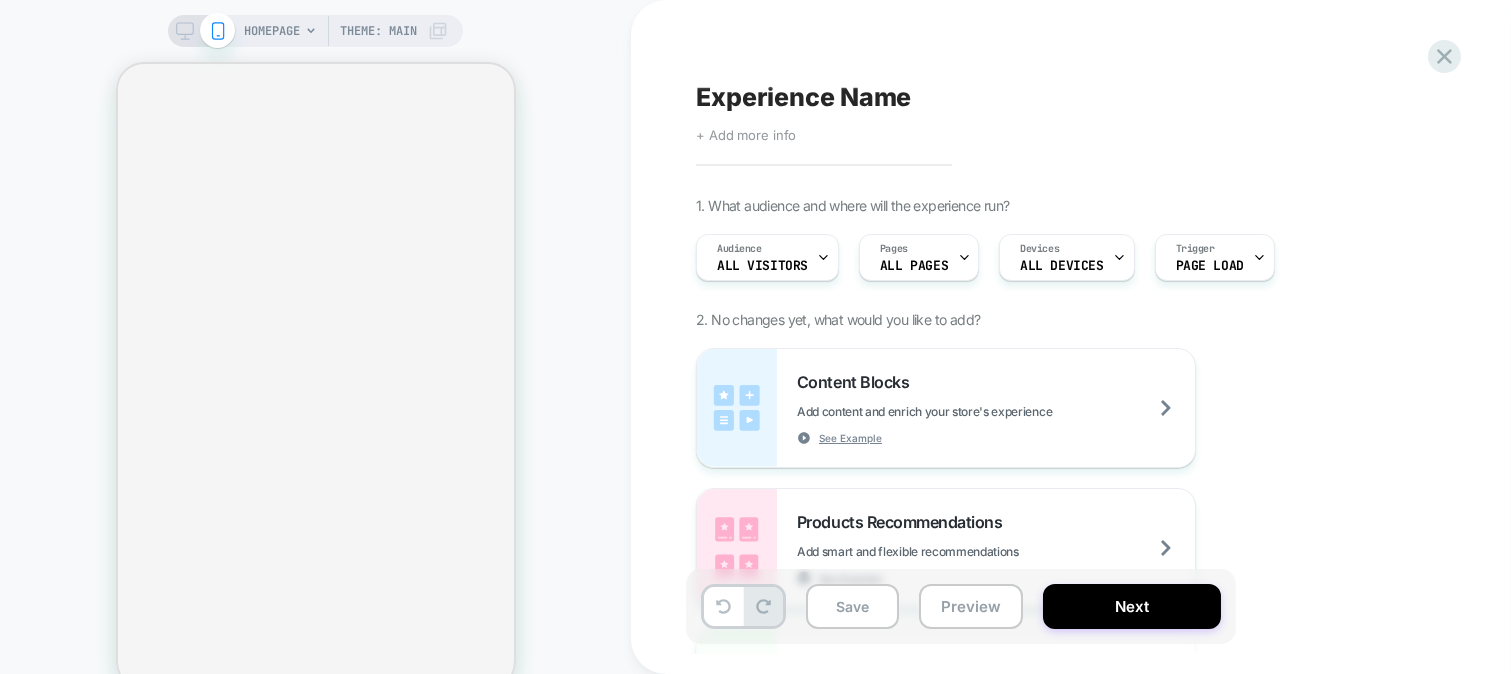 click on "+ Add more info" at bounding box center (746, 135) 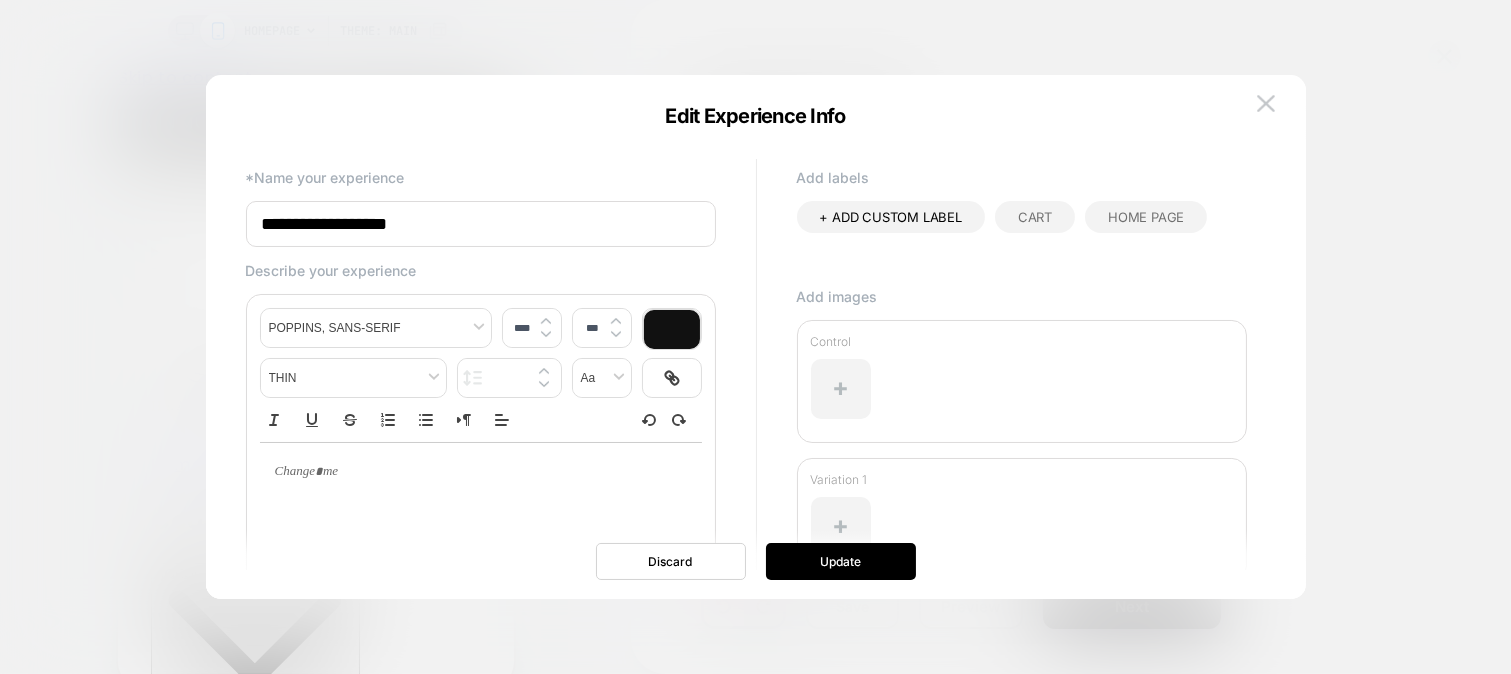 scroll, scrollTop: 0, scrollLeft: 0, axis: both 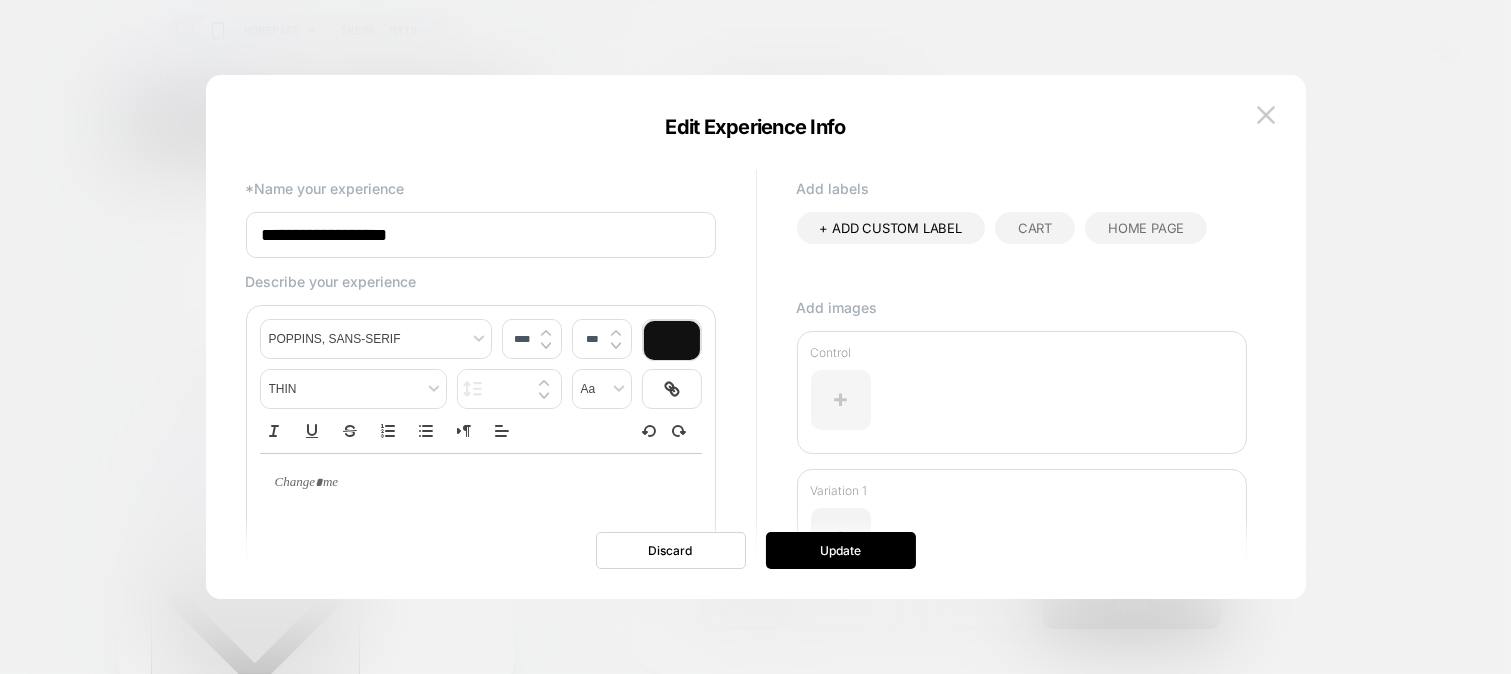 click at bounding box center [841, 400] 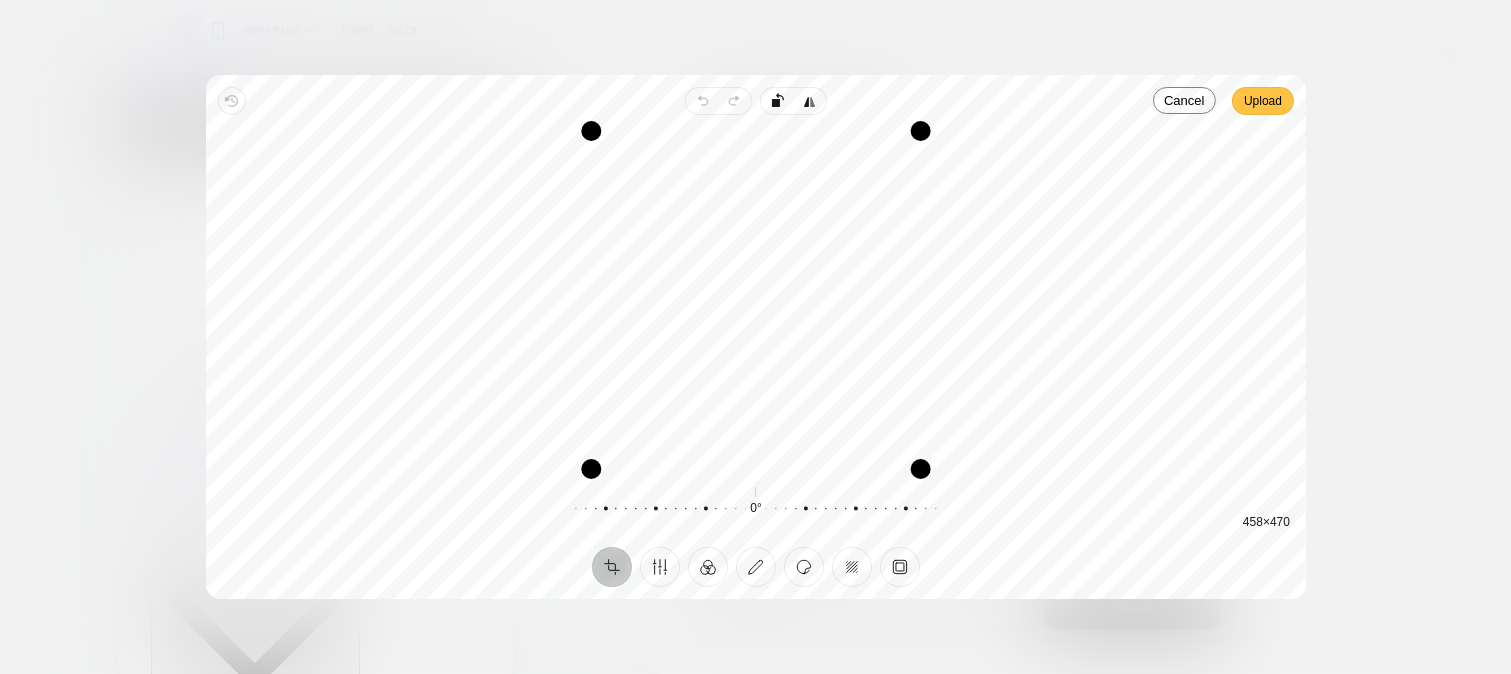 click on "Upload" at bounding box center (1262, 101) 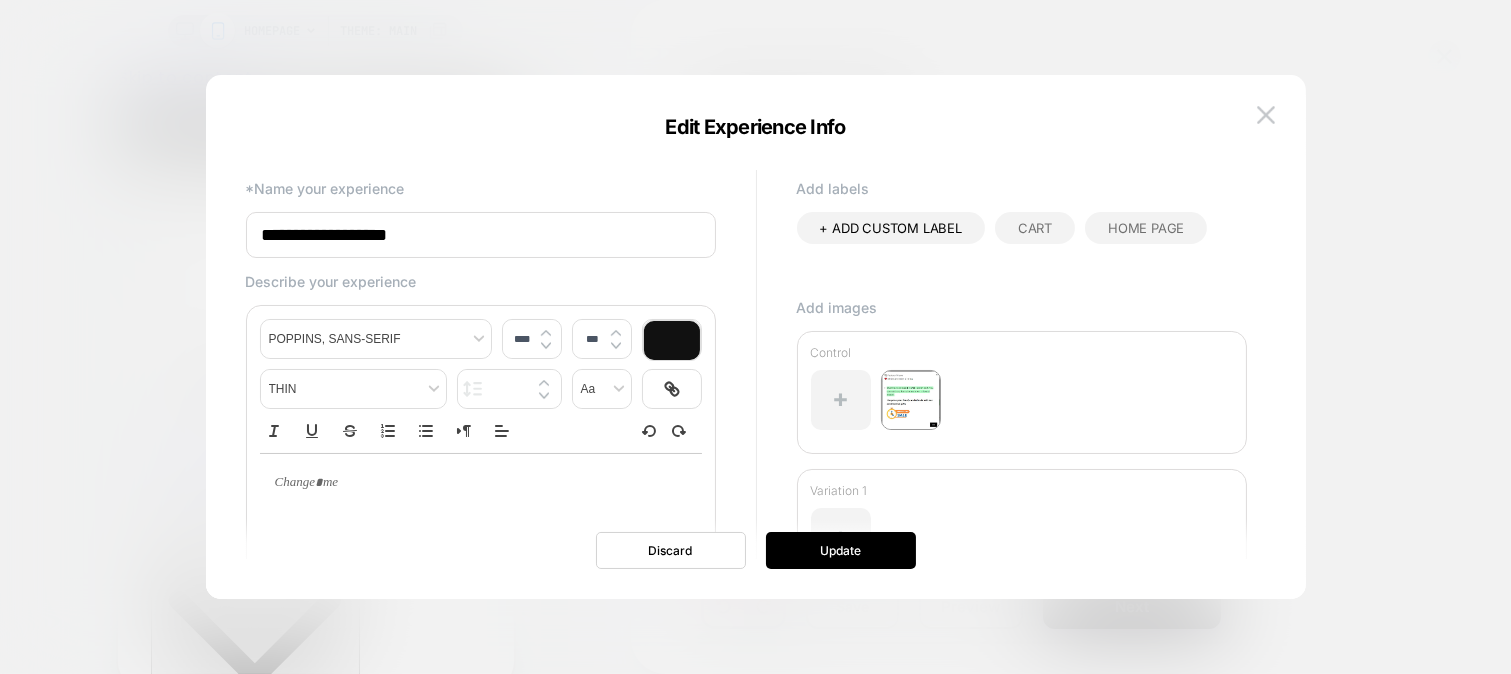 click on "**********" at bounding box center [481, 235] 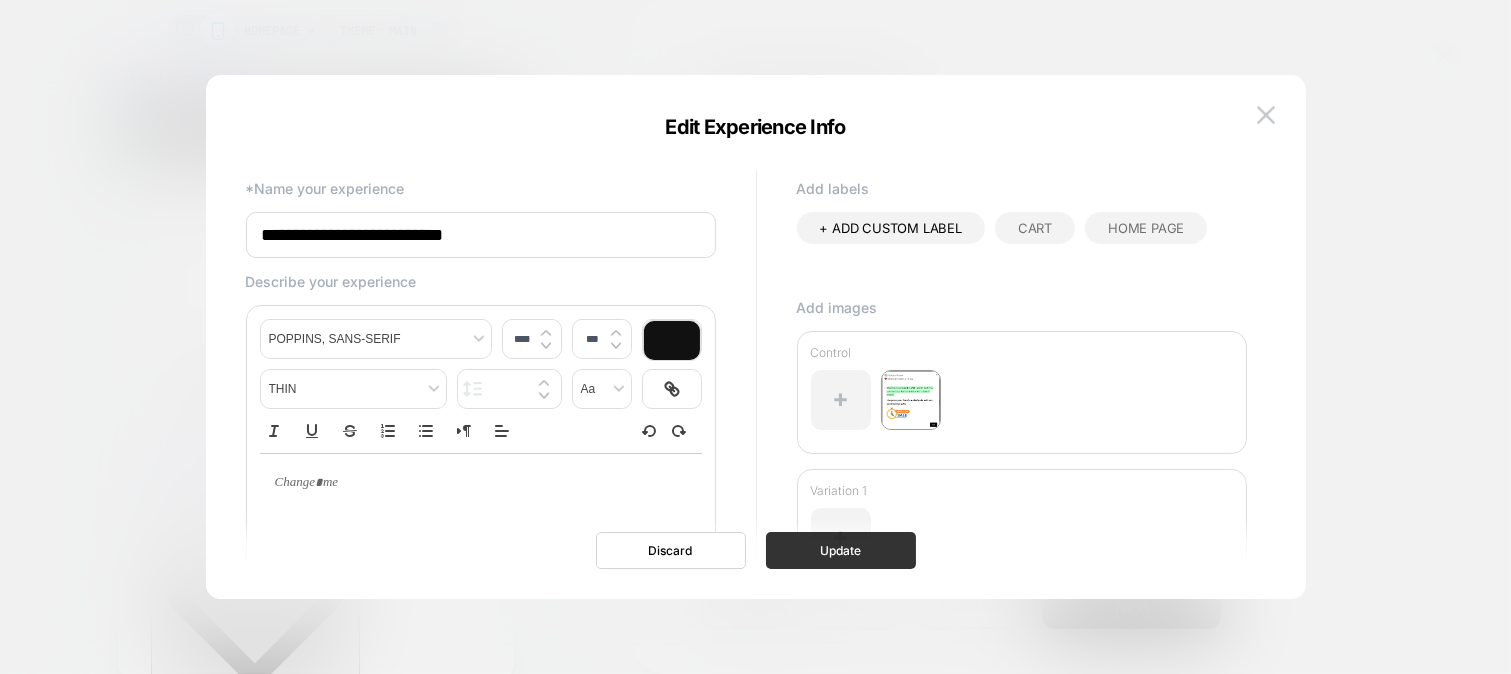 type on "**********" 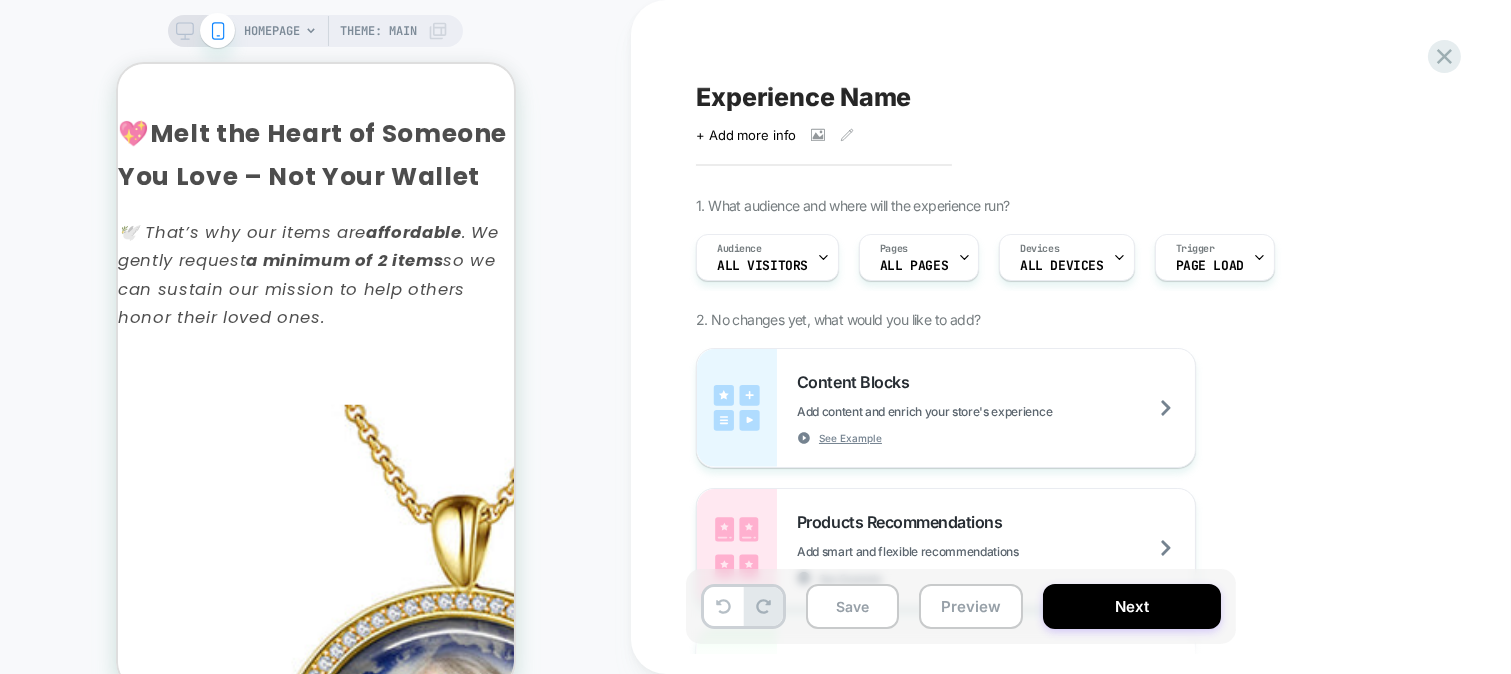 scroll, scrollTop: 3333, scrollLeft: 0, axis: vertical 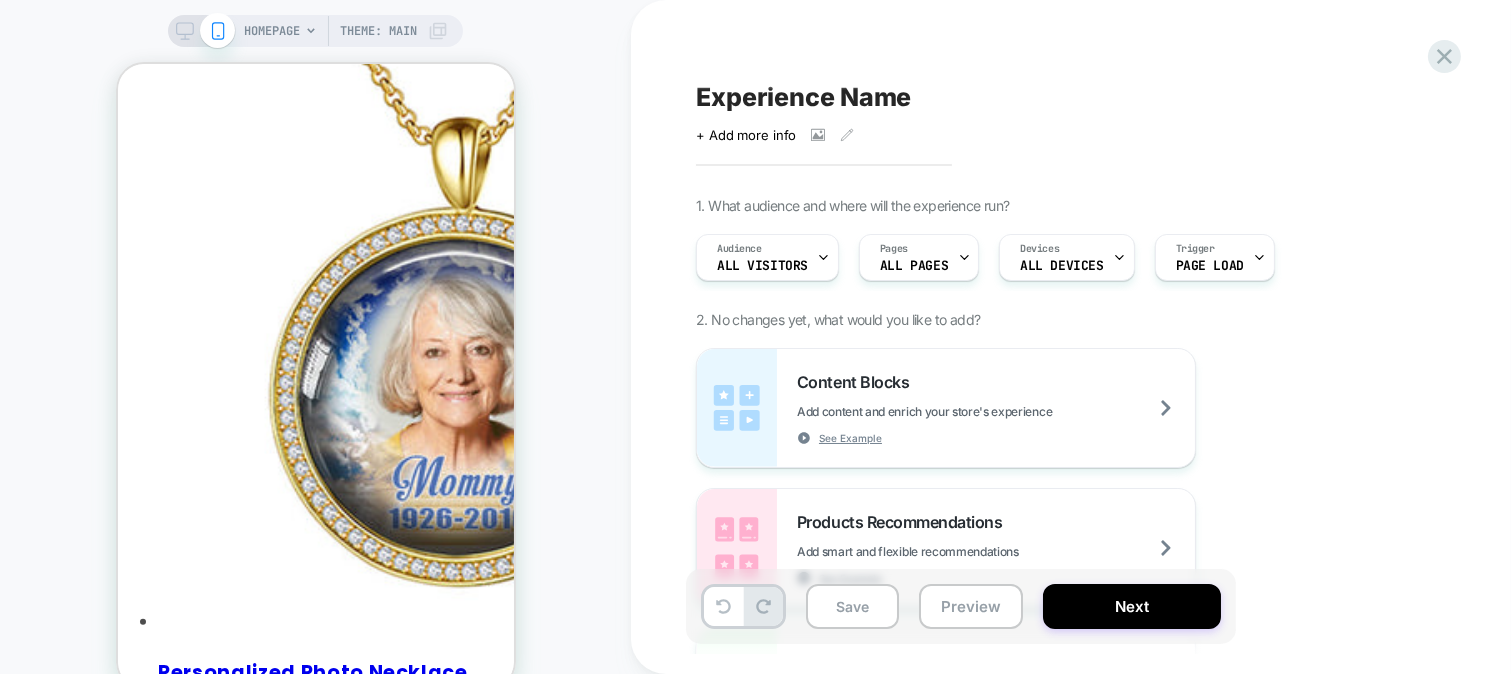 click on "HOMEPAGE Theme: MAIN" at bounding box center [346, 31] 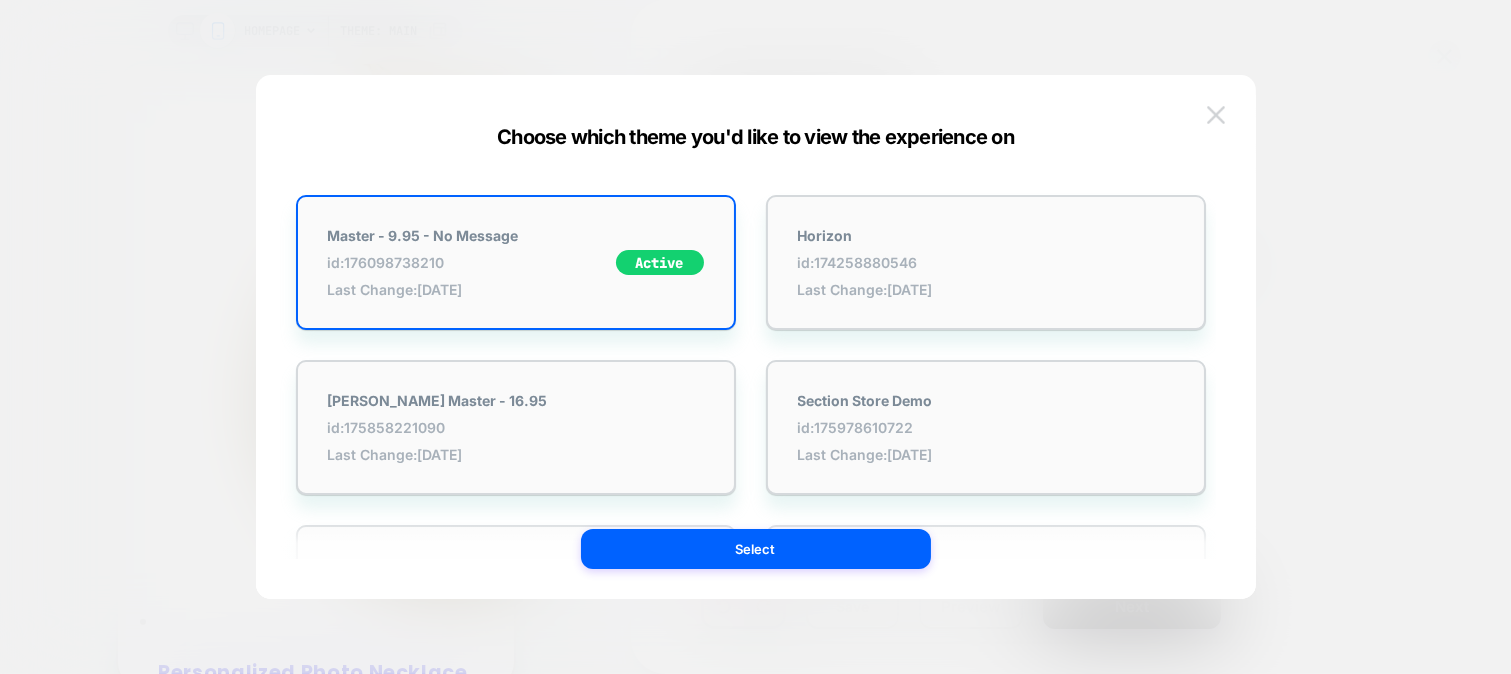 click at bounding box center [1216, 114] 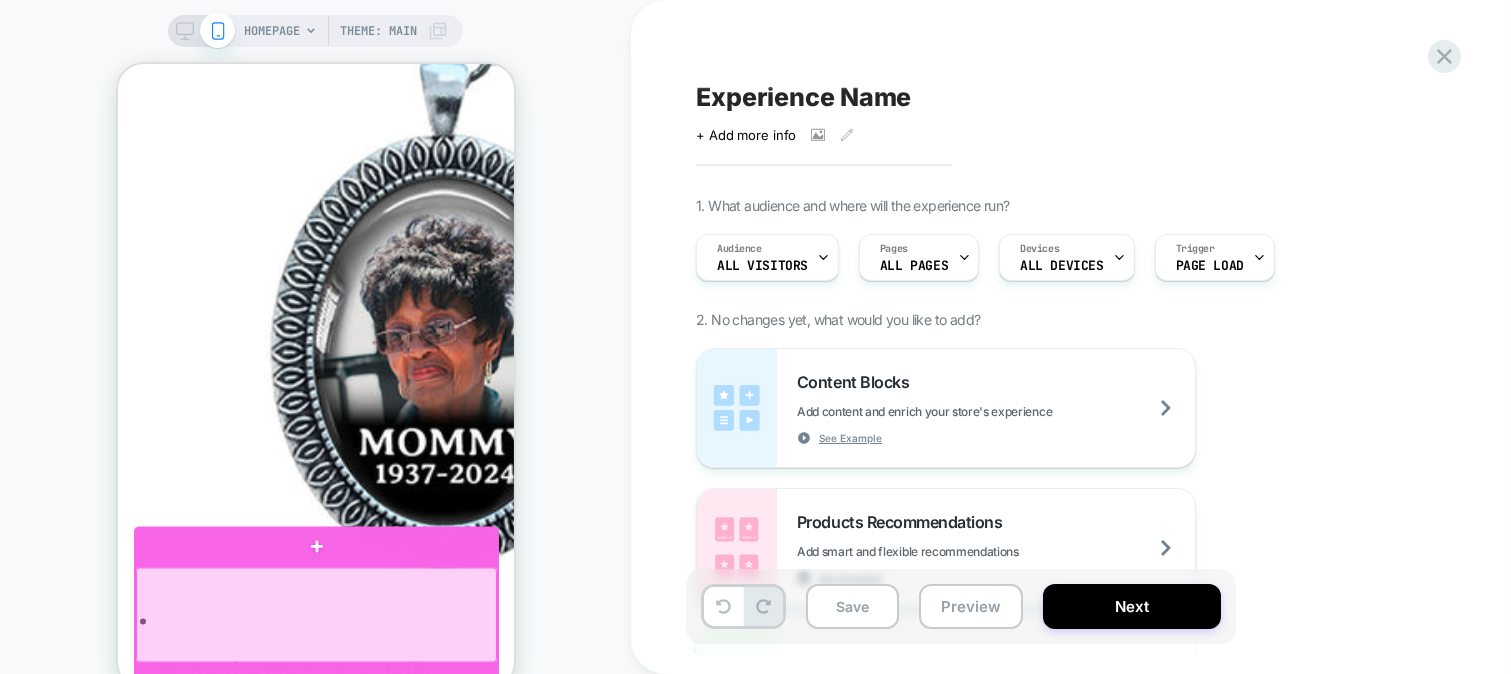 scroll, scrollTop: 7003, scrollLeft: 0, axis: vertical 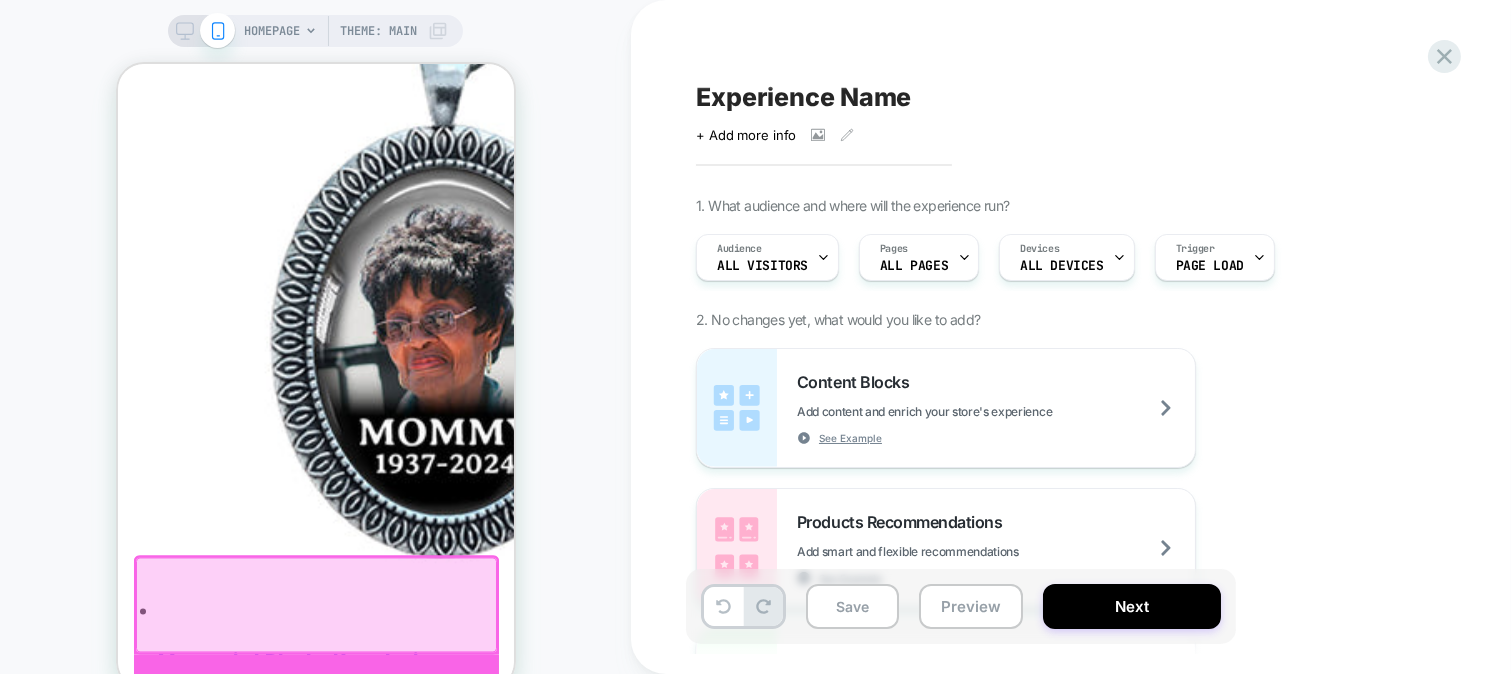click at bounding box center (315, 684) 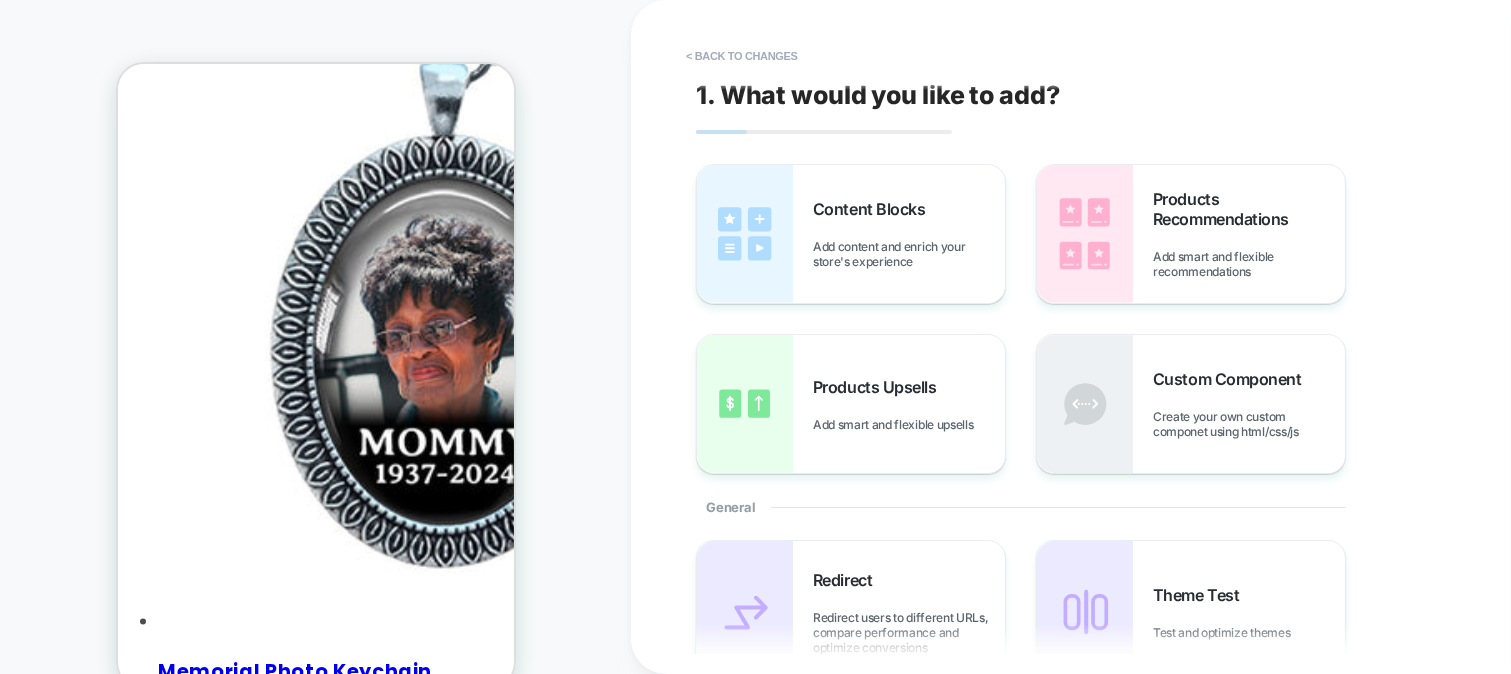 scroll, scrollTop: 7012, scrollLeft: 0, axis: vertical 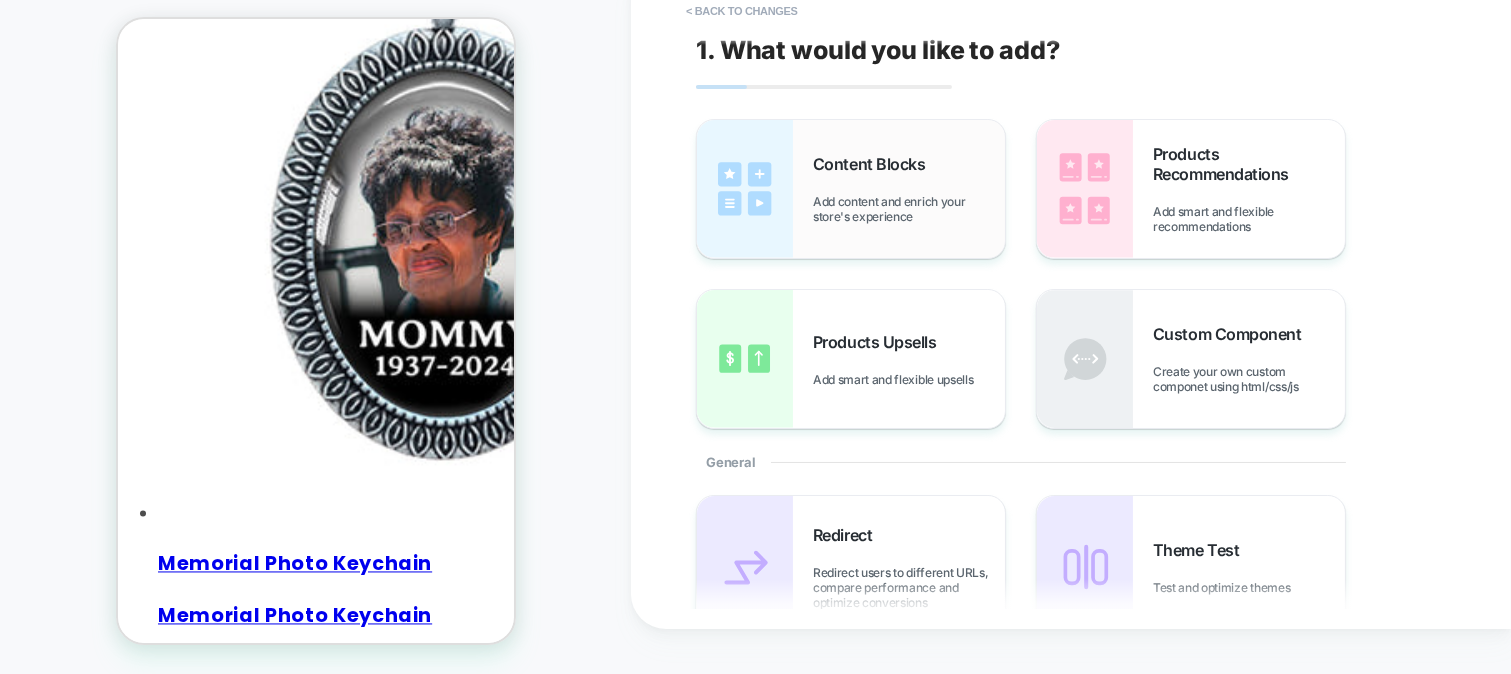 click on "Content Blocks Add content and enrich your store's experience" at bounding box center [909, 189] 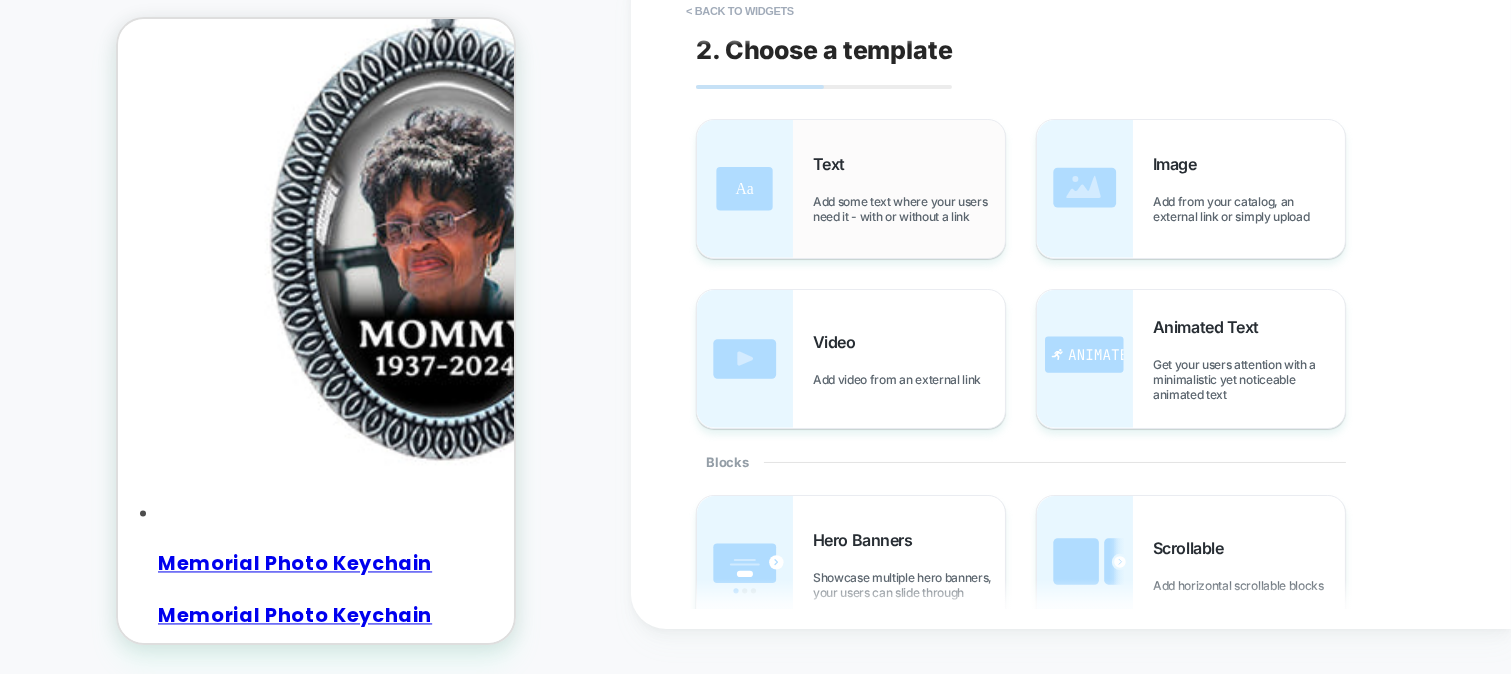 click on "Text Add some text where your users need it - with or without a link" at bounding box center (909, 189) 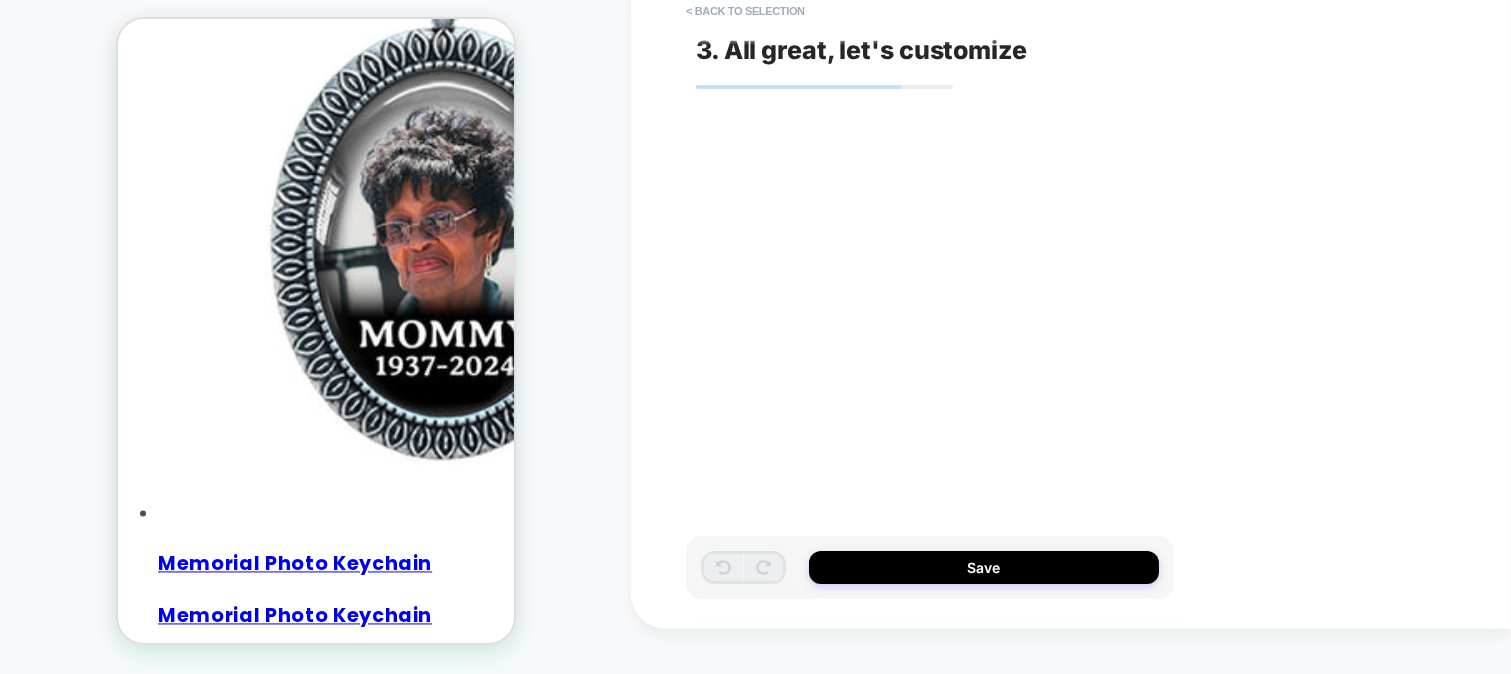 scroll, scrollTop: 7132, scrollLeft: 0, axis: vertical 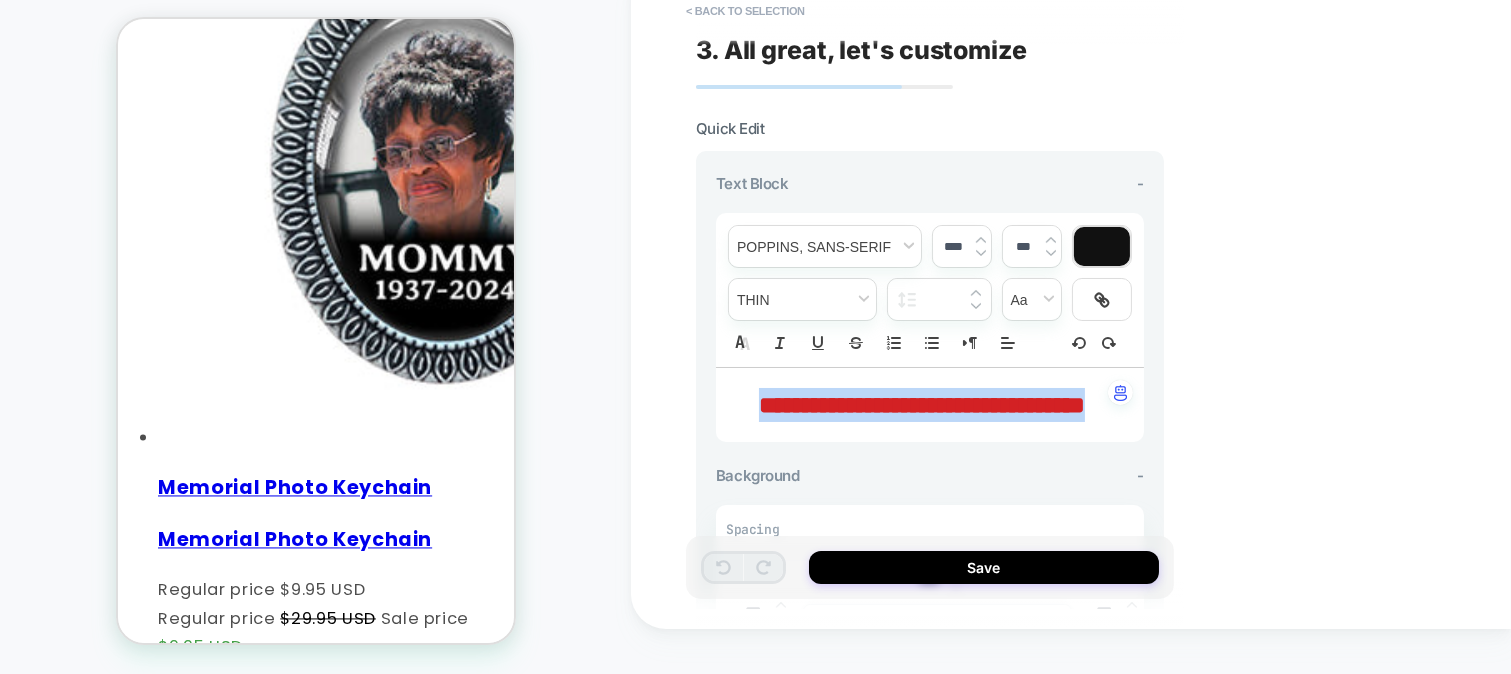 drag, startPoint x: 991, startPoint y: 432, endPoint x: 751, endPoint y: 400, distance: 242.12393 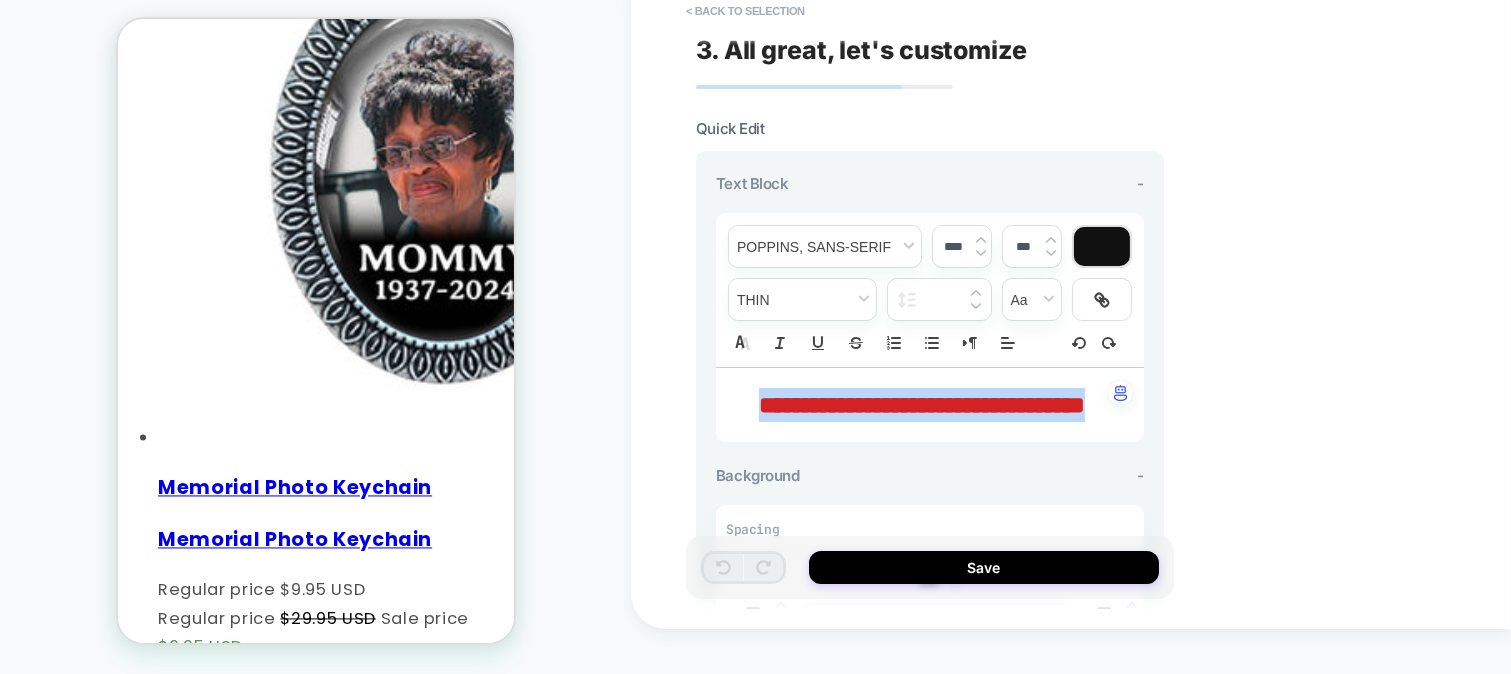 click on "**********" at bounding box center [922, 405] 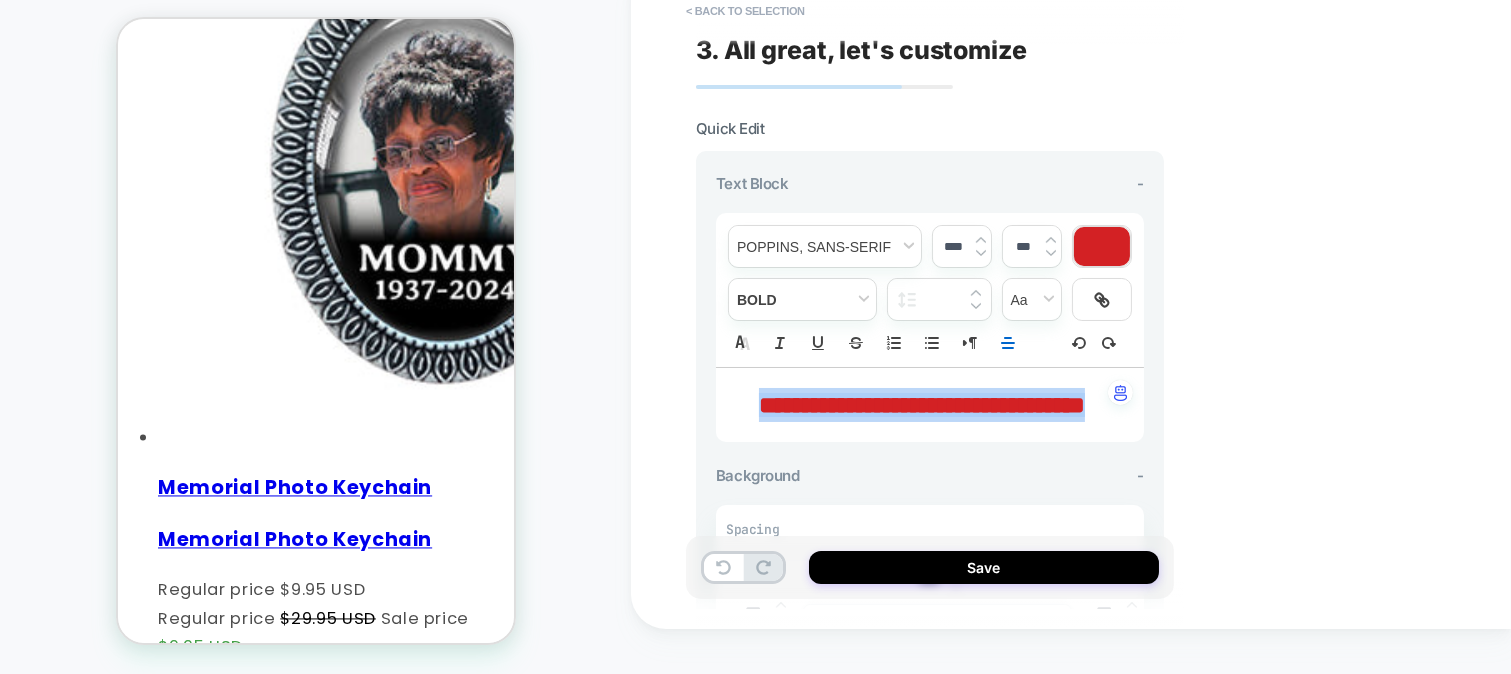 type 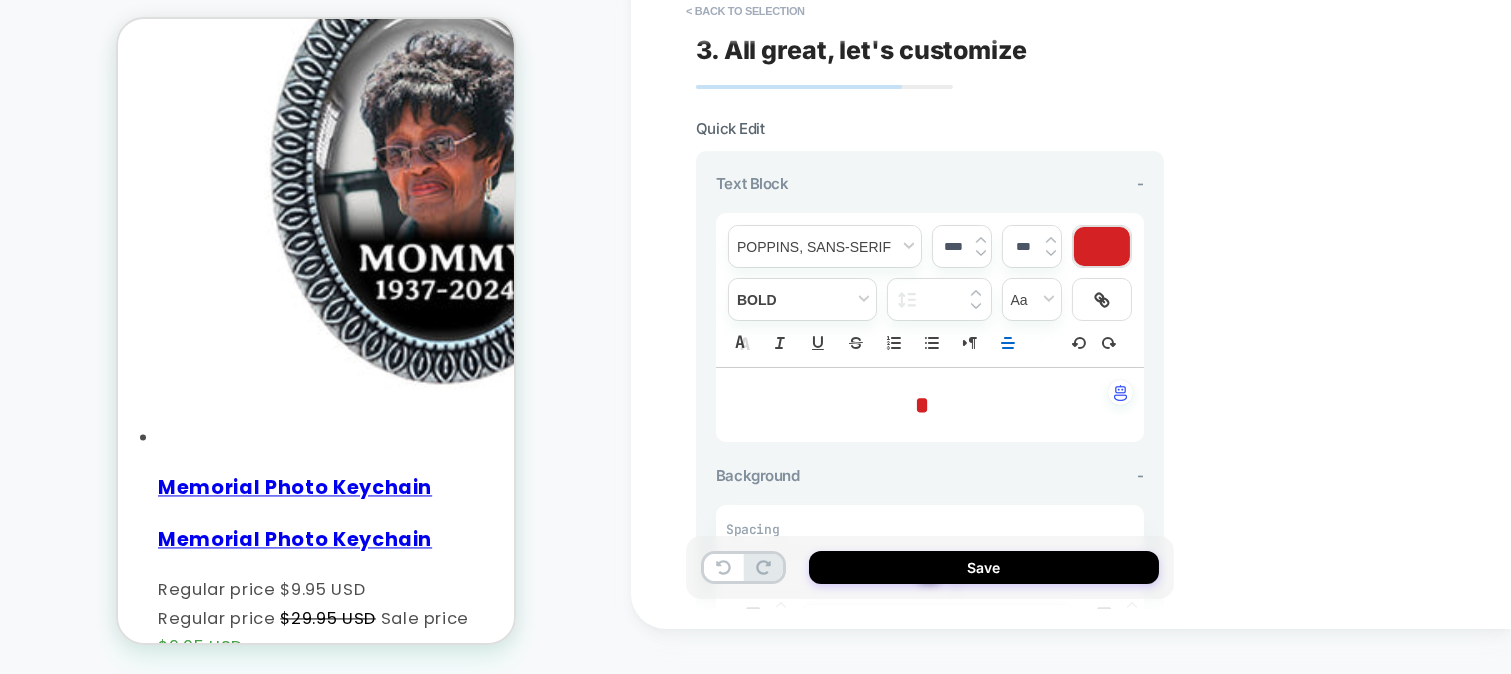 scroll, scrollTop: 7105, scrollLeft: 0, axis: vertical 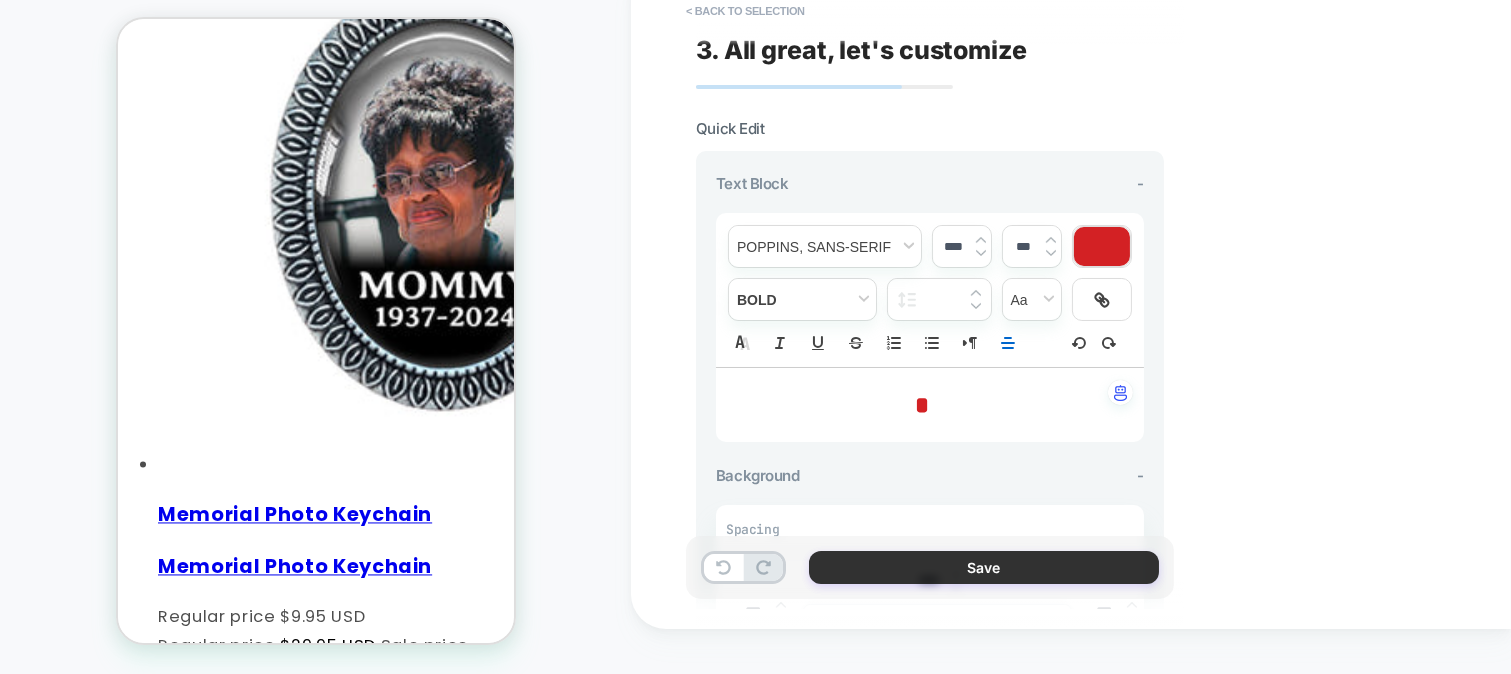 click on "Save" at bounding box center (984, 567) 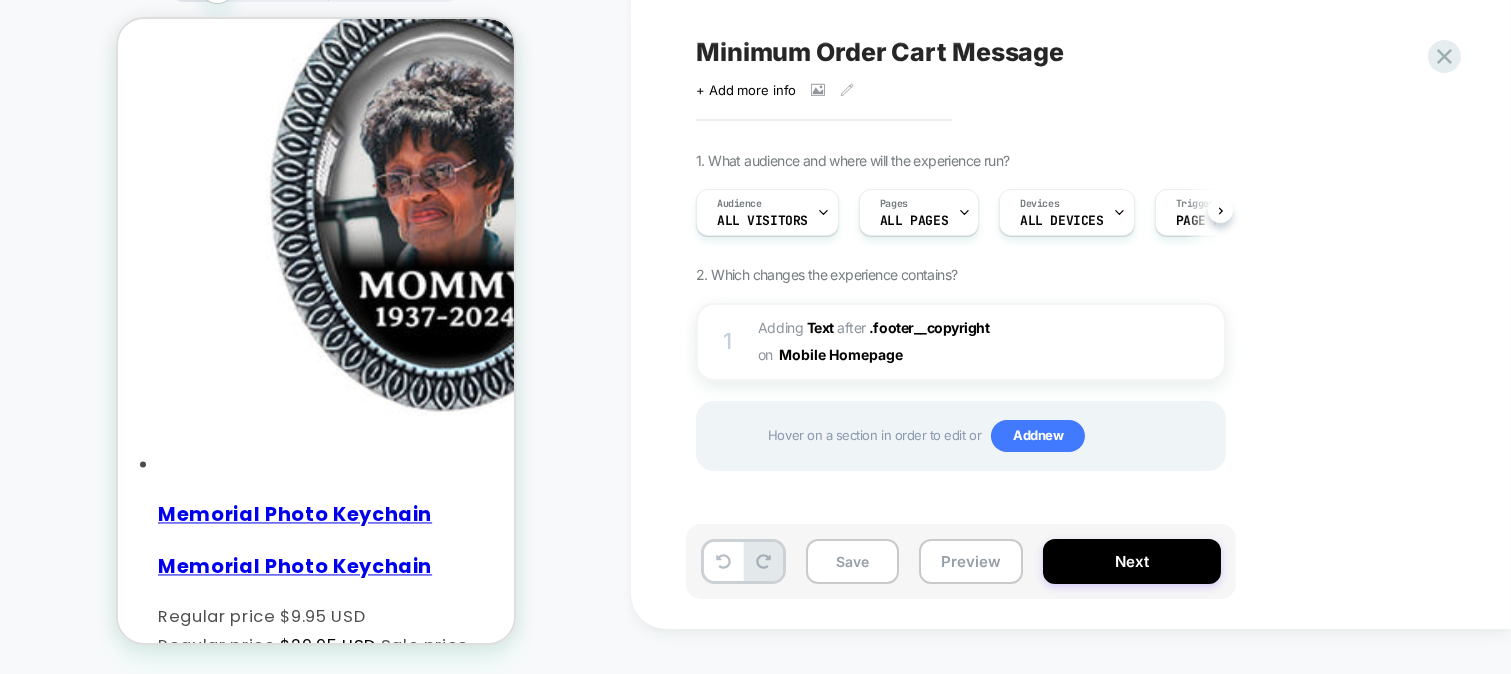 scroll, scrollTop: 7091, scrollLeft: 0, axis: vertical 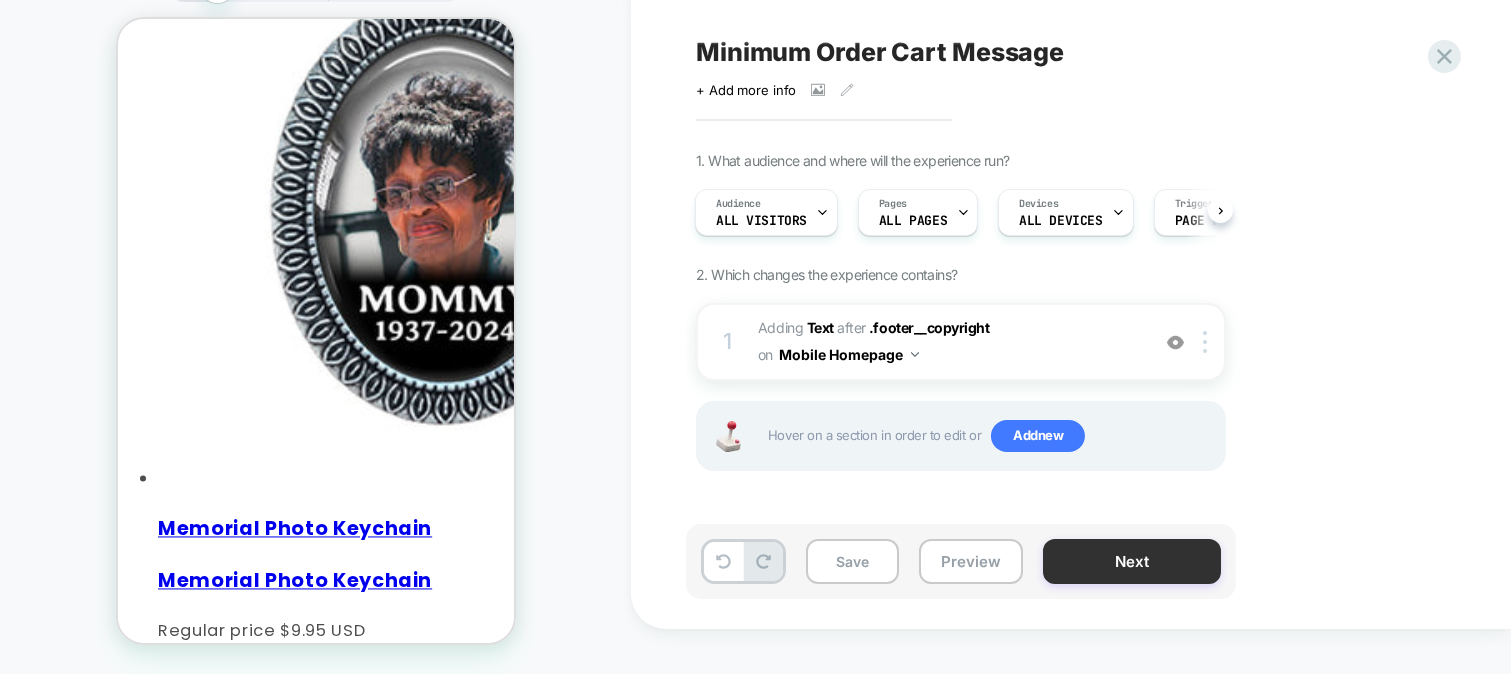 click on "Next" at bounding box center [1132, 561] 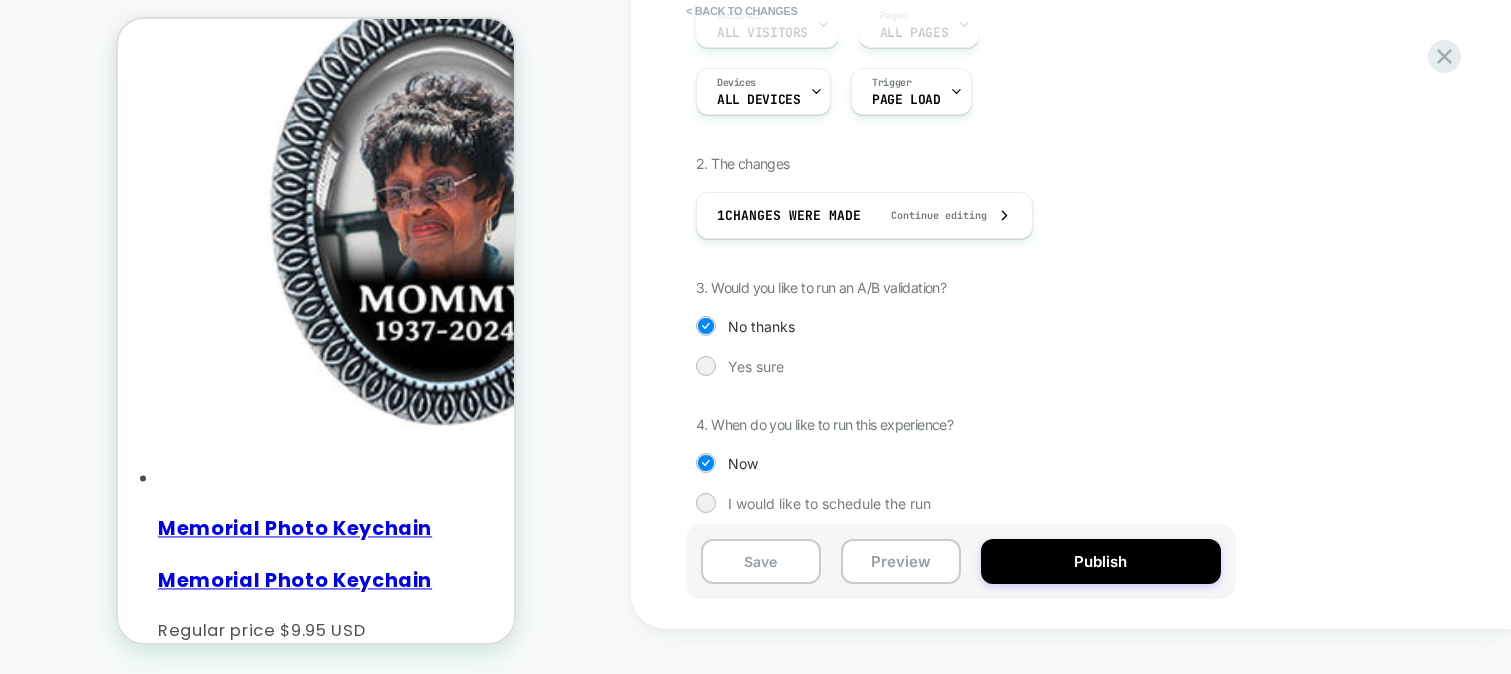 scroll, scrollTop: 200, scrollLeft: 0, axis: vertical 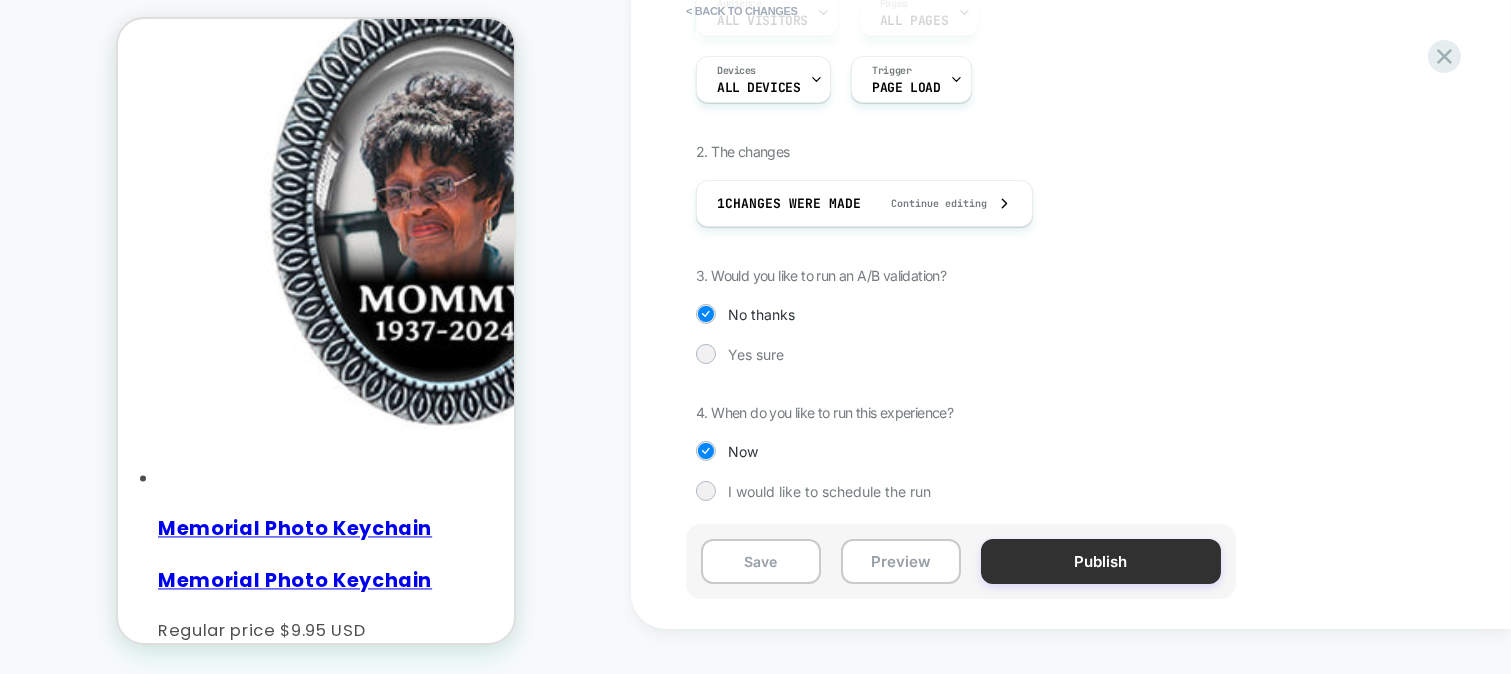 click on "Publish" at bounding box center [1101, 561] 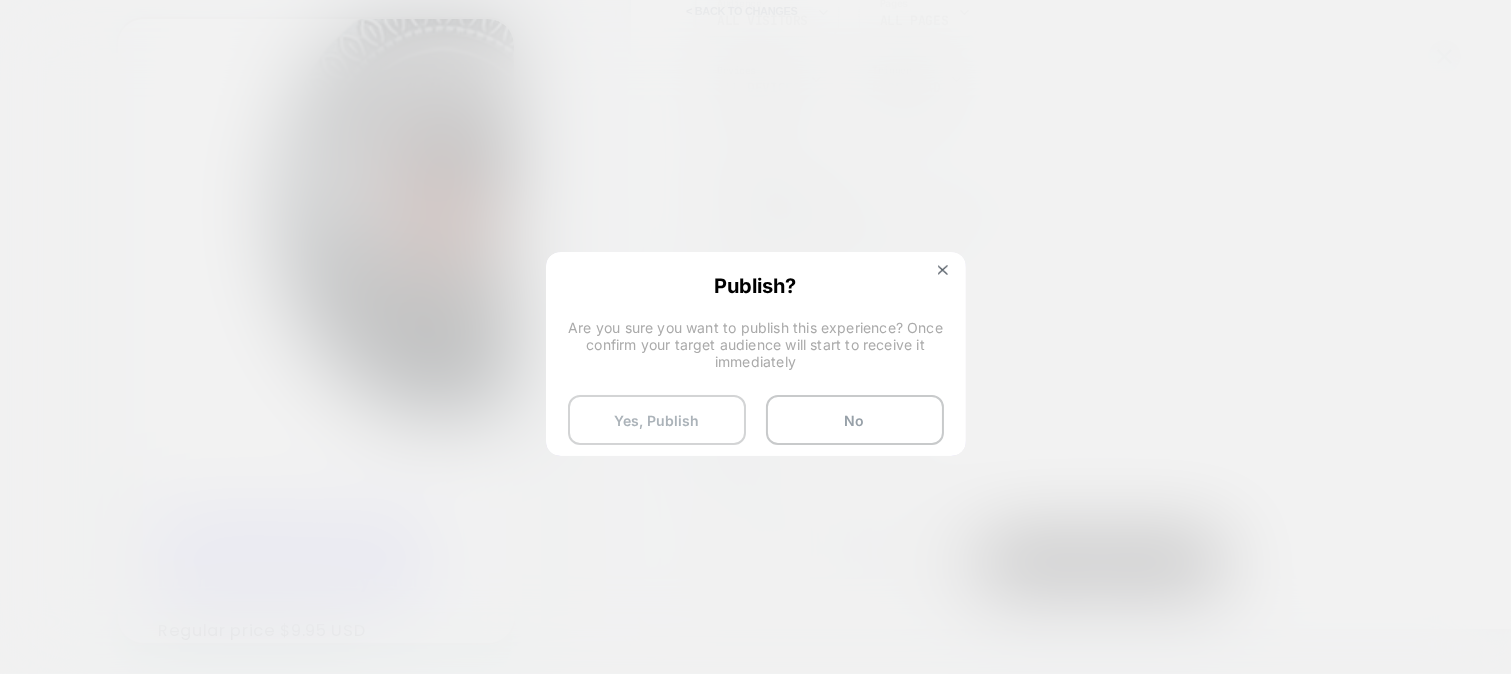 click on "Yes, Publish" at bounding box center (657, 420) 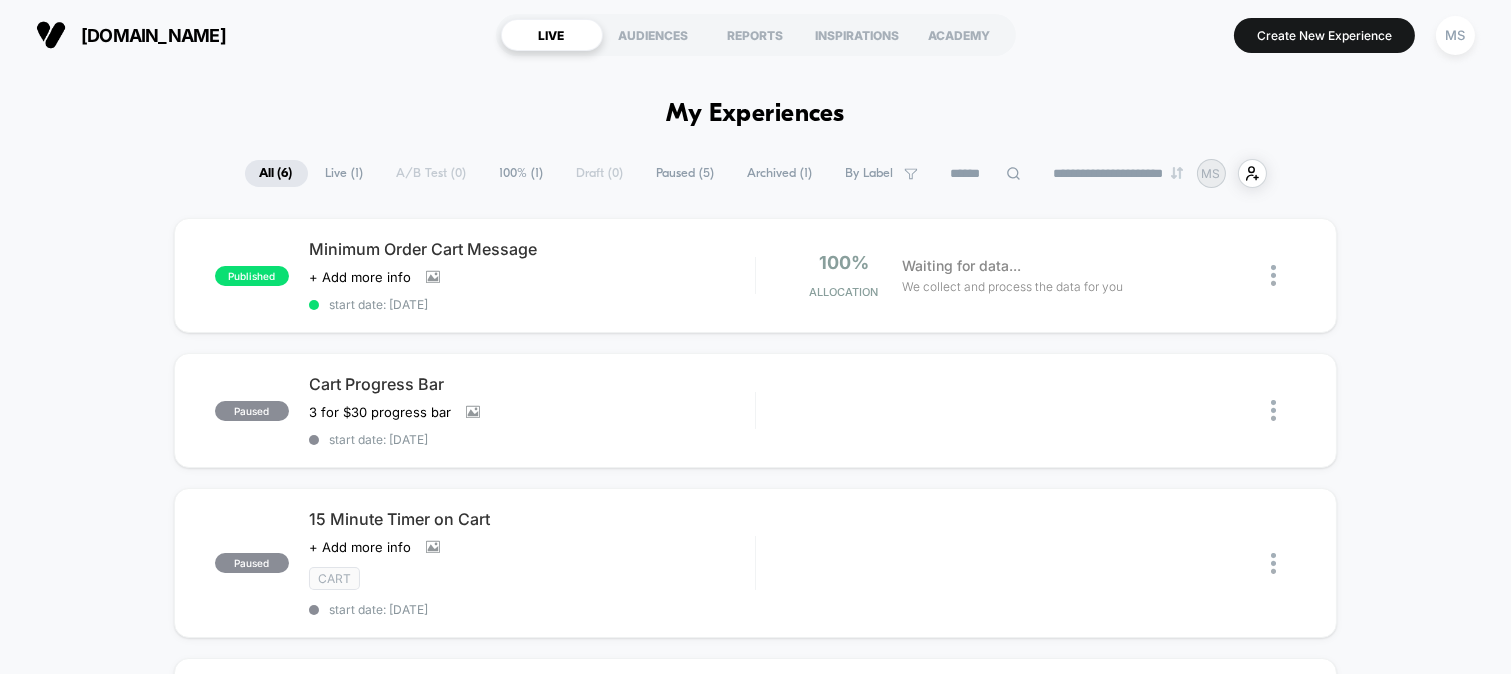scroll, scrollTop: 0, scrollLeft: 0, axis: both 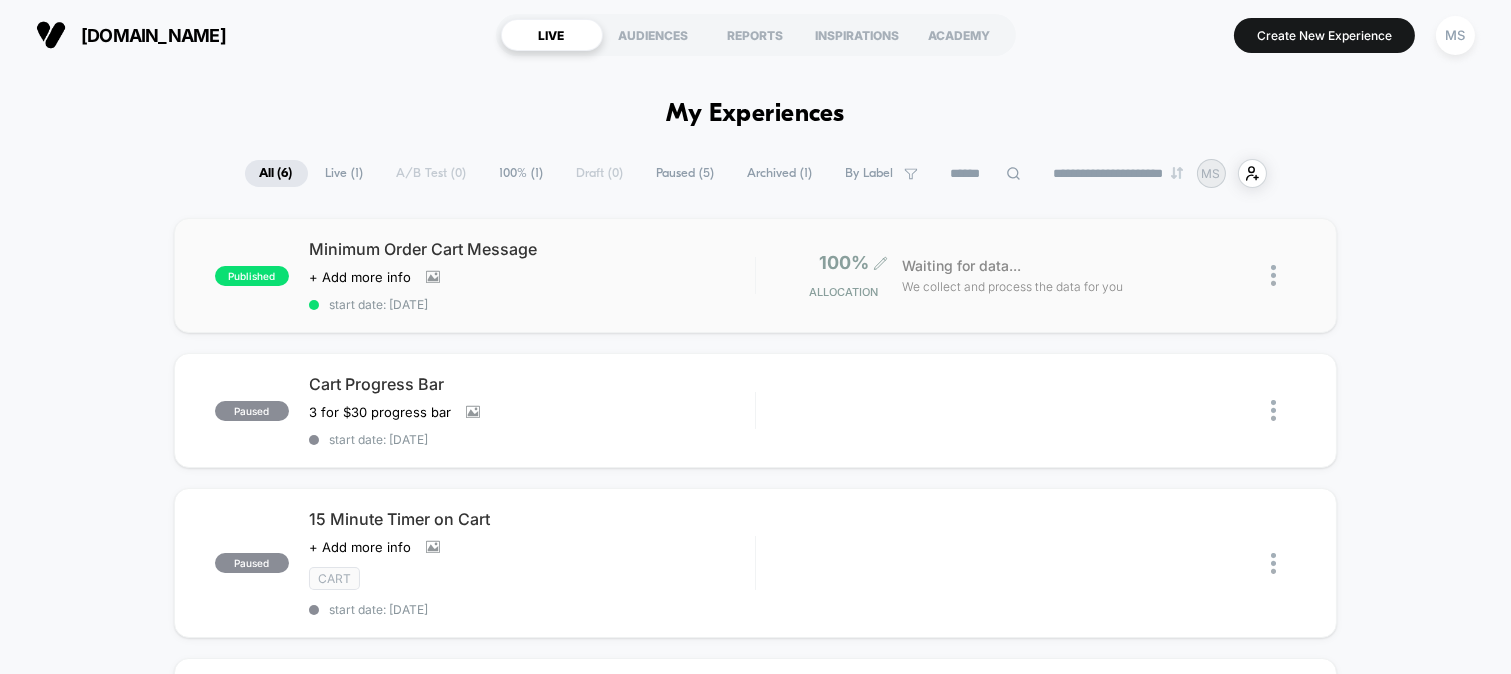 click on "100%" at bounding box center (844, 262) 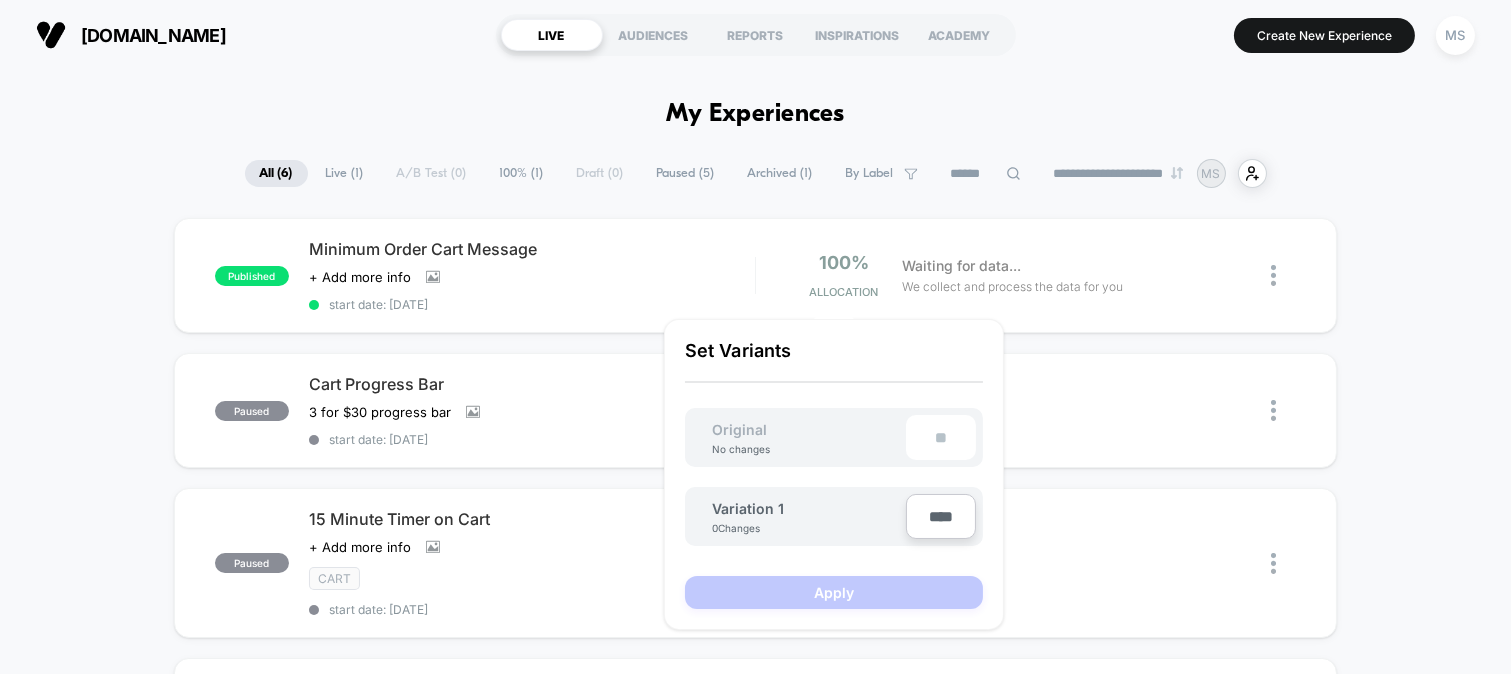 click on "****" at bounding box center [941, 516] 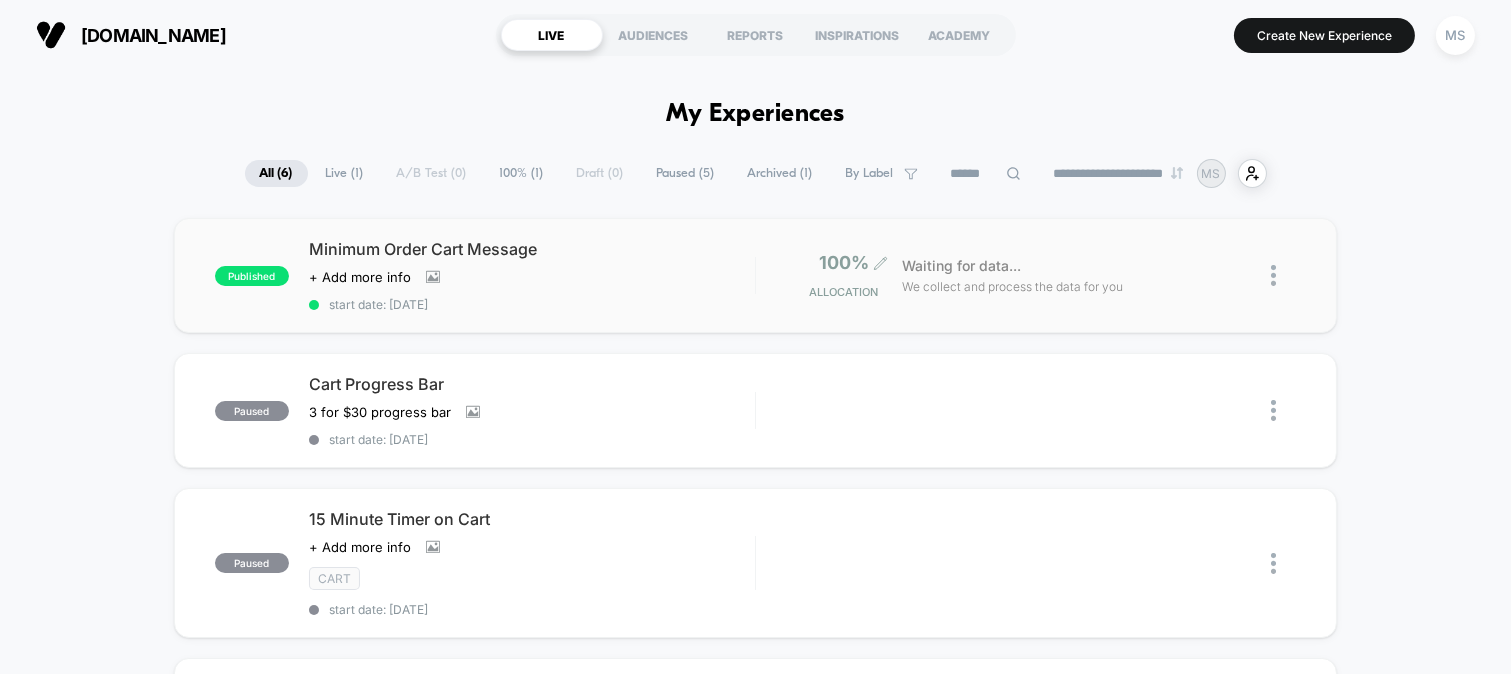 click on "100%" at bounding box center [844, 262] 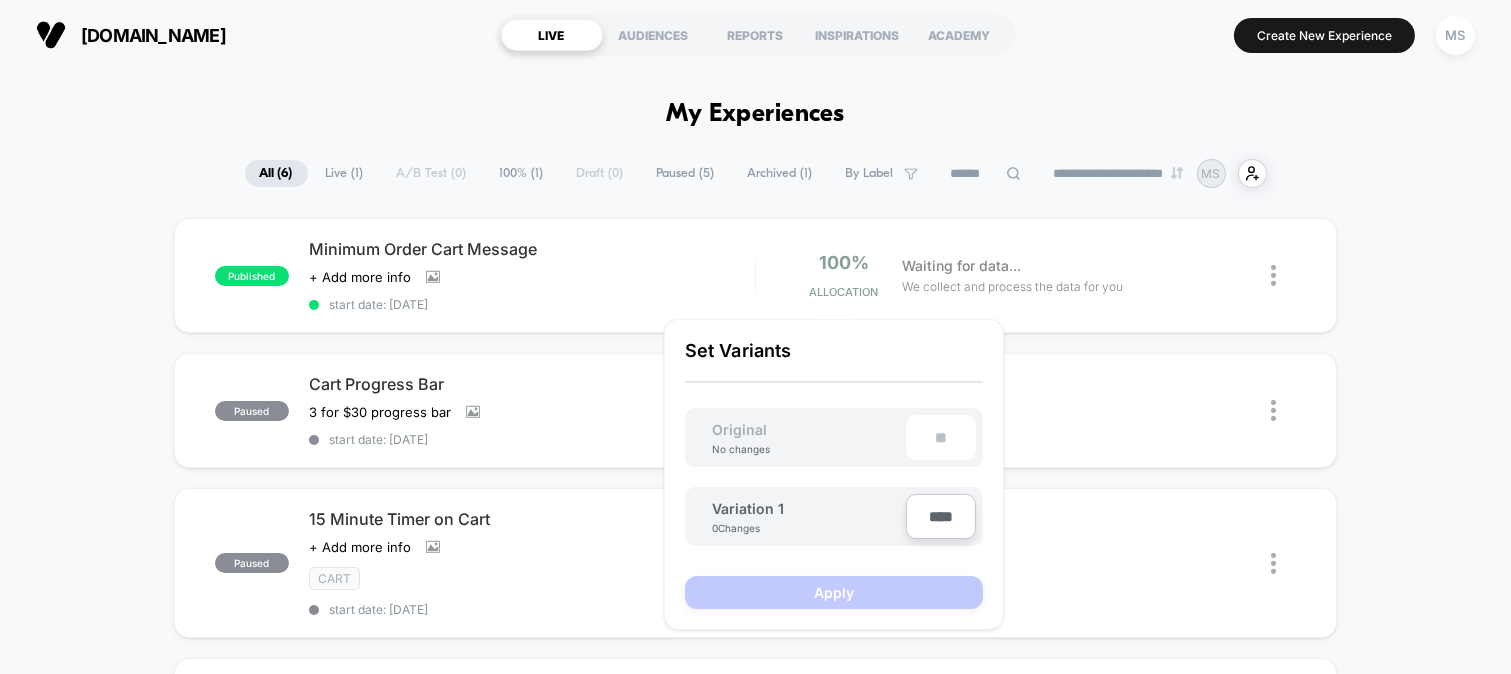 click on "****" at bounding box center (941, 516) 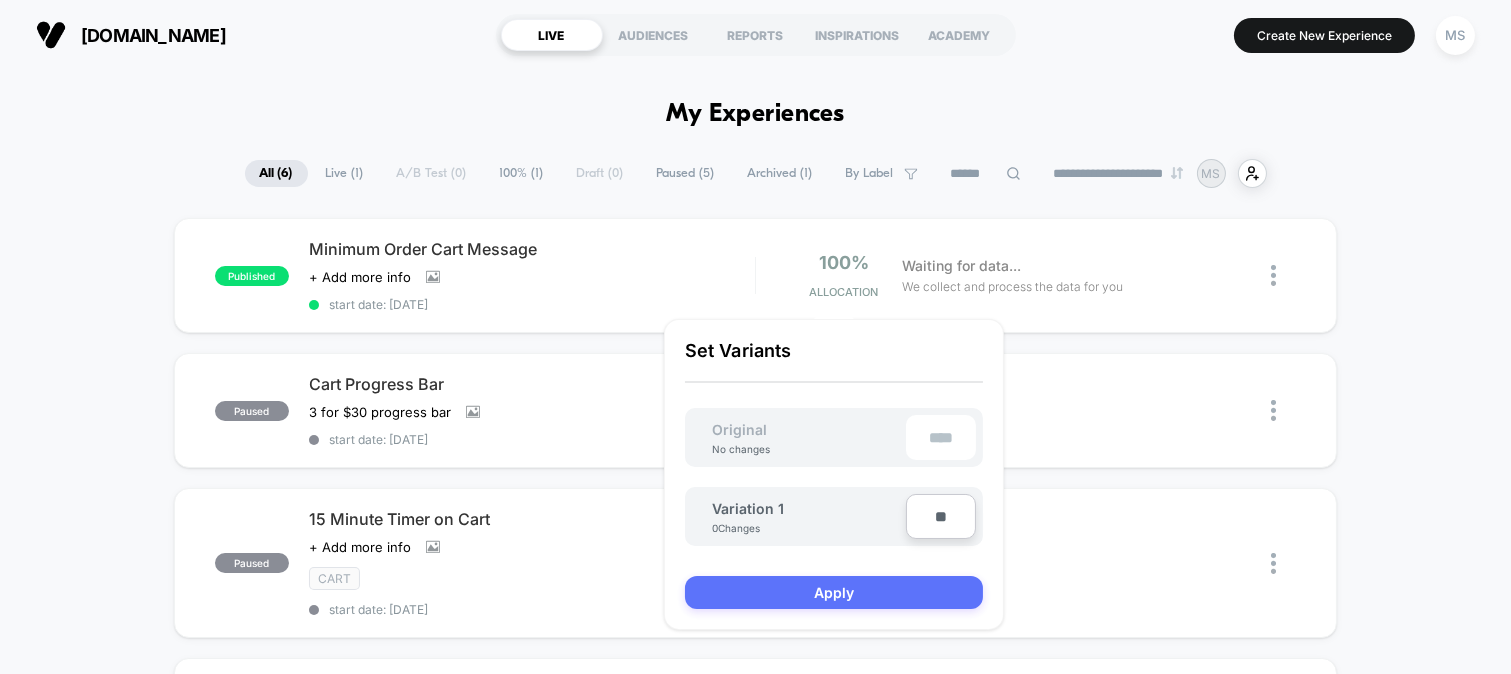 type on "**" 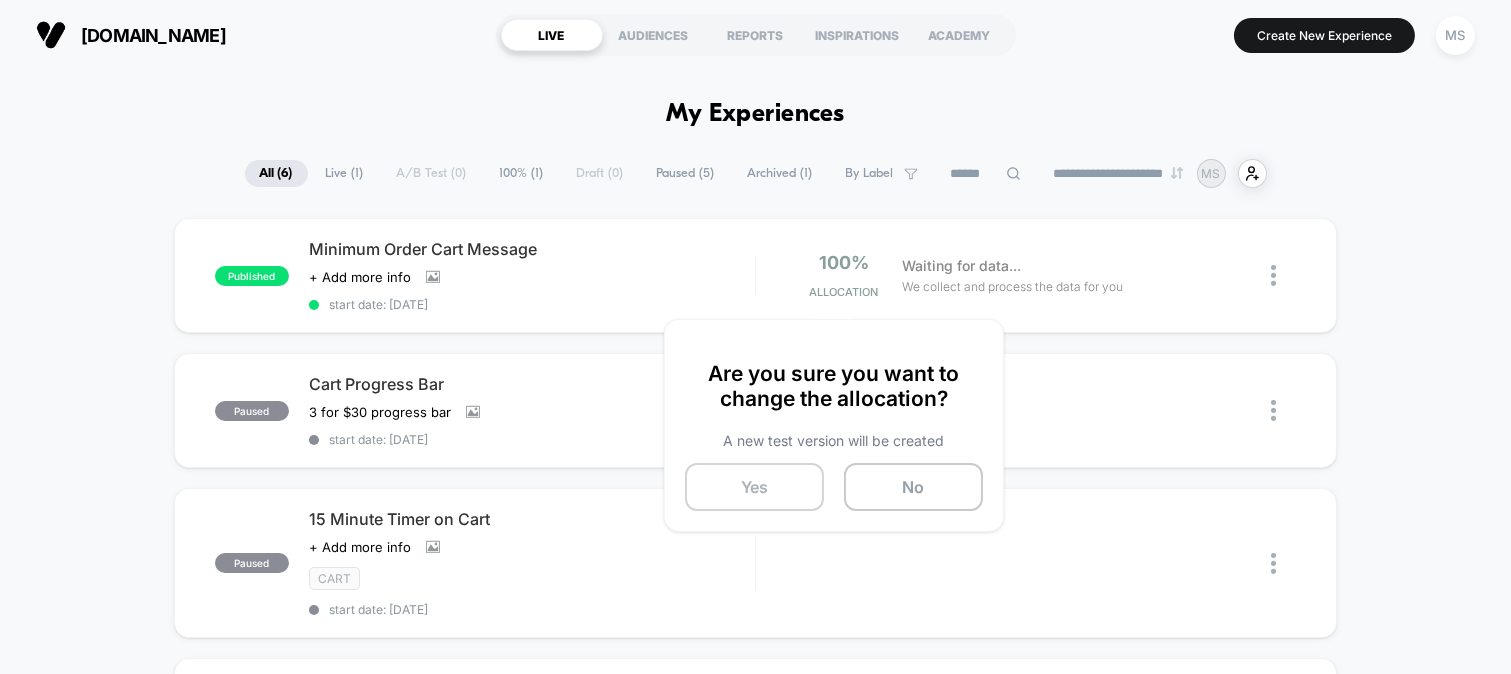 click on "Yes" at bounding box center [754, 487] 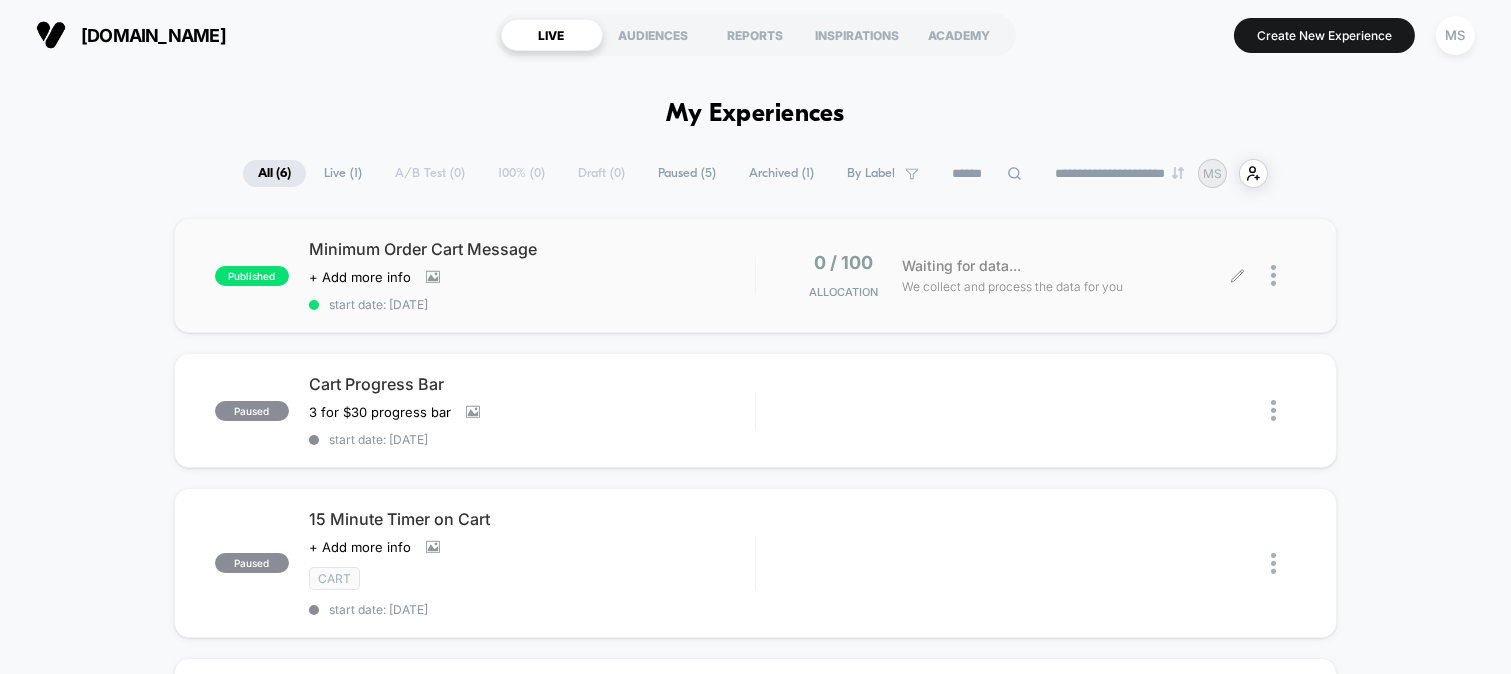 click on "We collect and process the data for you" at bounding box center (1012, 286) 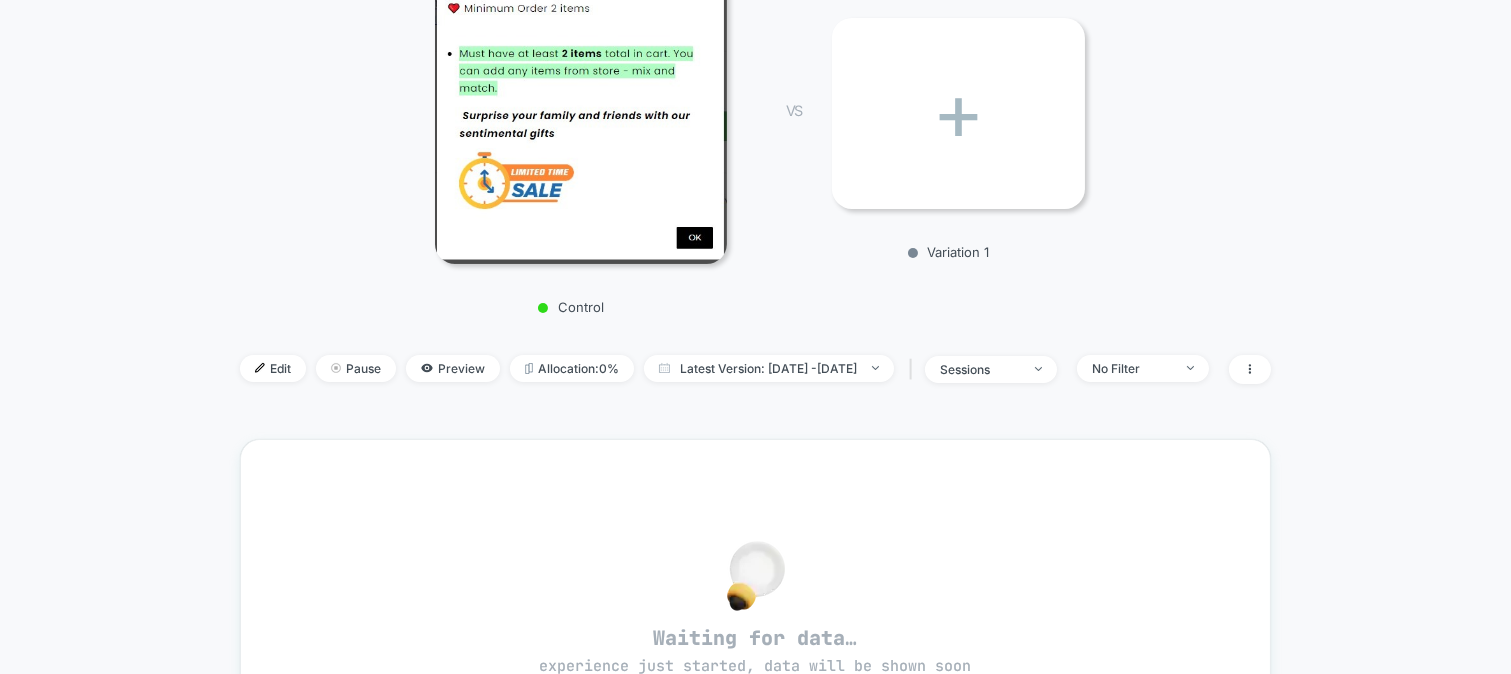 scroll, scrollTop: 0, scrollLeft: 0, axis: both 